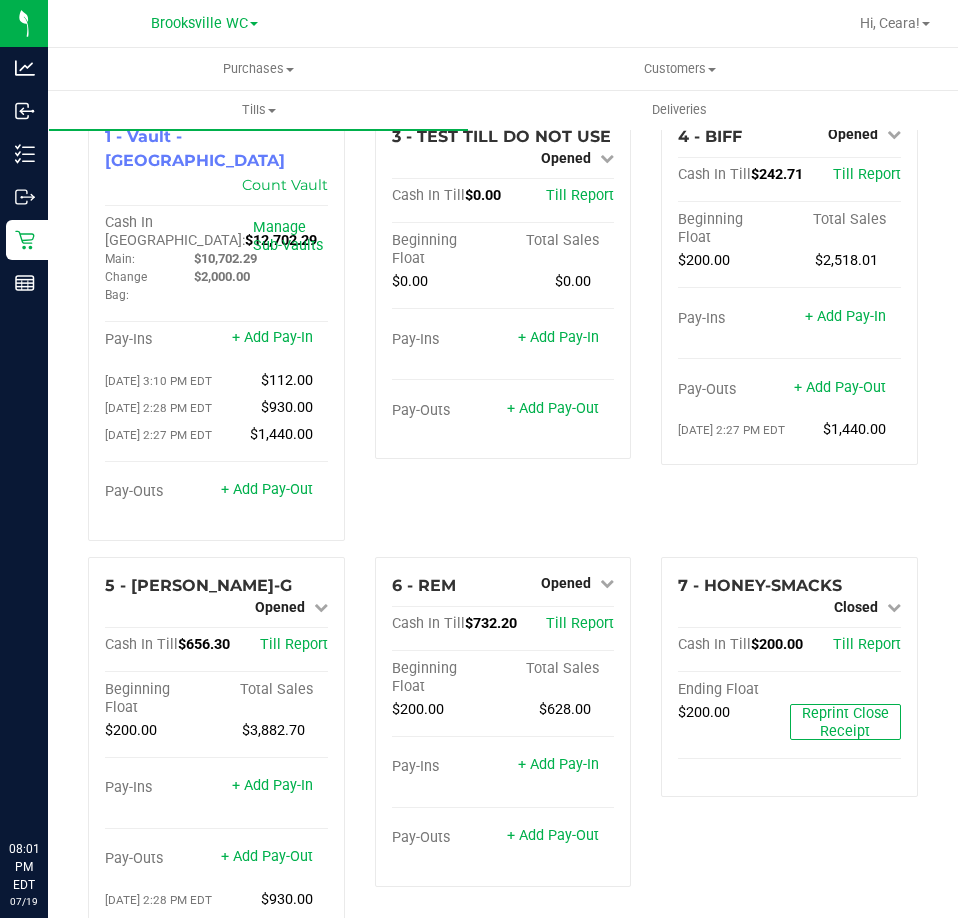 scroll, scrollTop: 0, scrollLeft: 0, axis: both 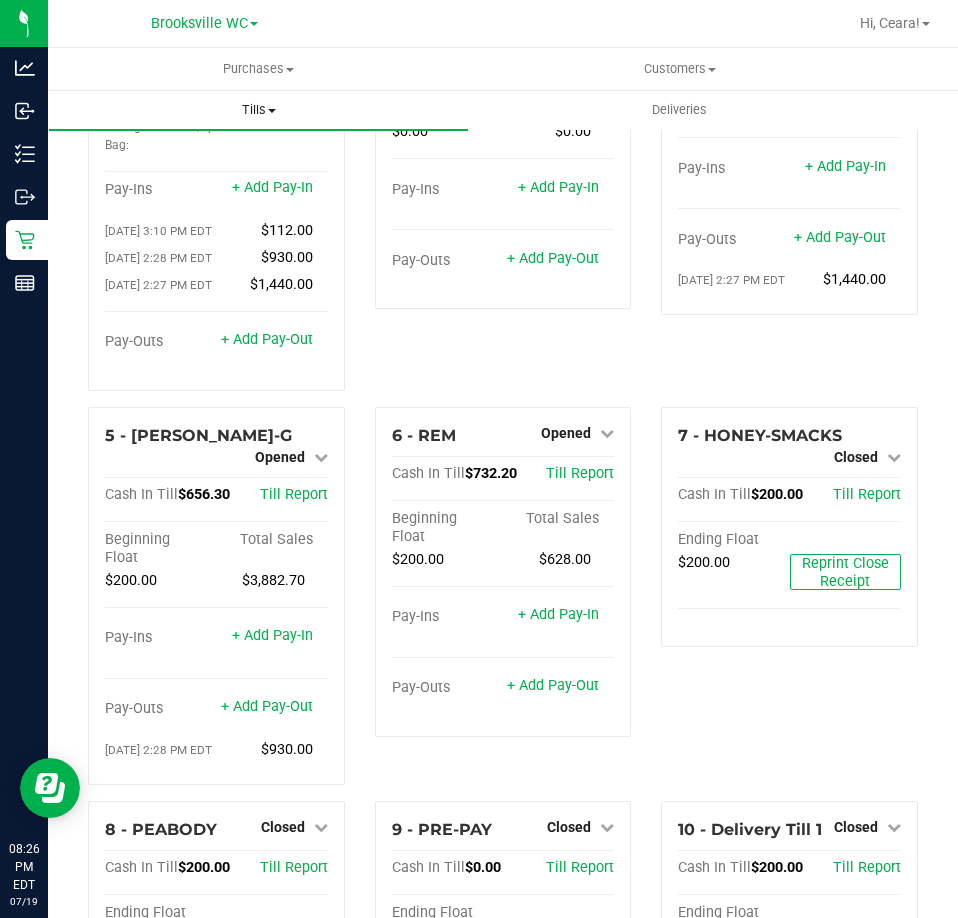 click on "Tills" at bounding box center [258, 110] 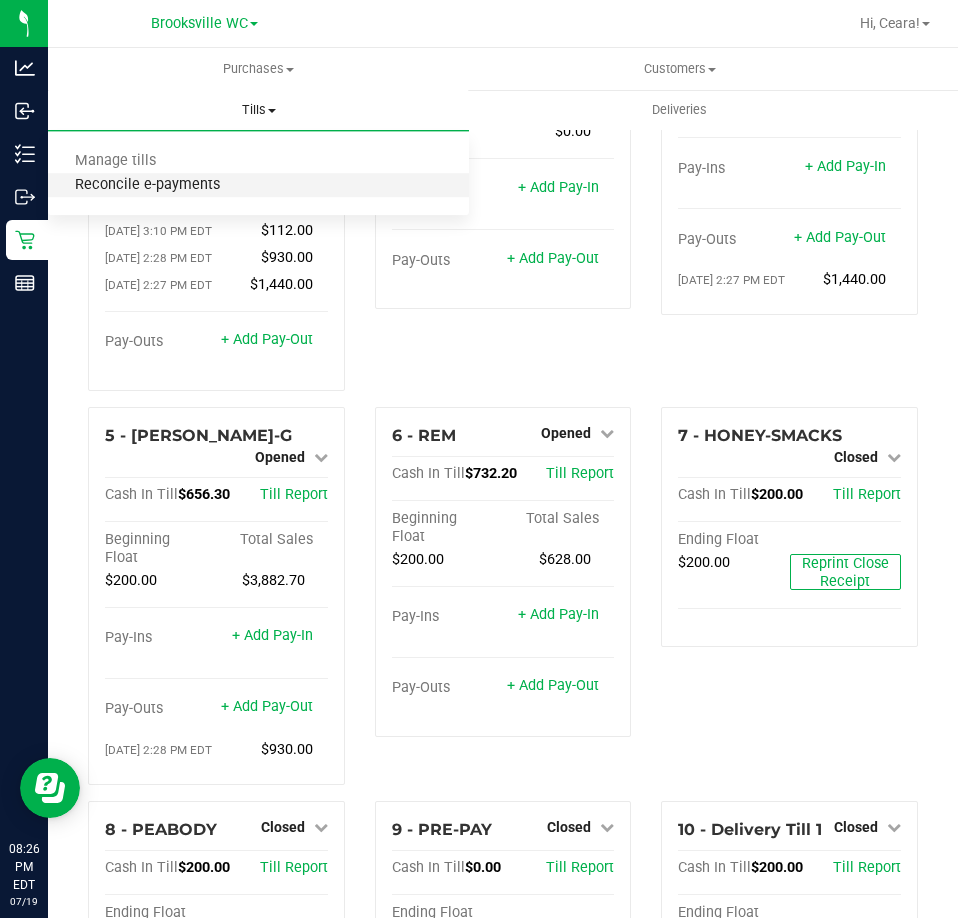 click on "Reconcile e-payments" at bounding box center (147, 185) 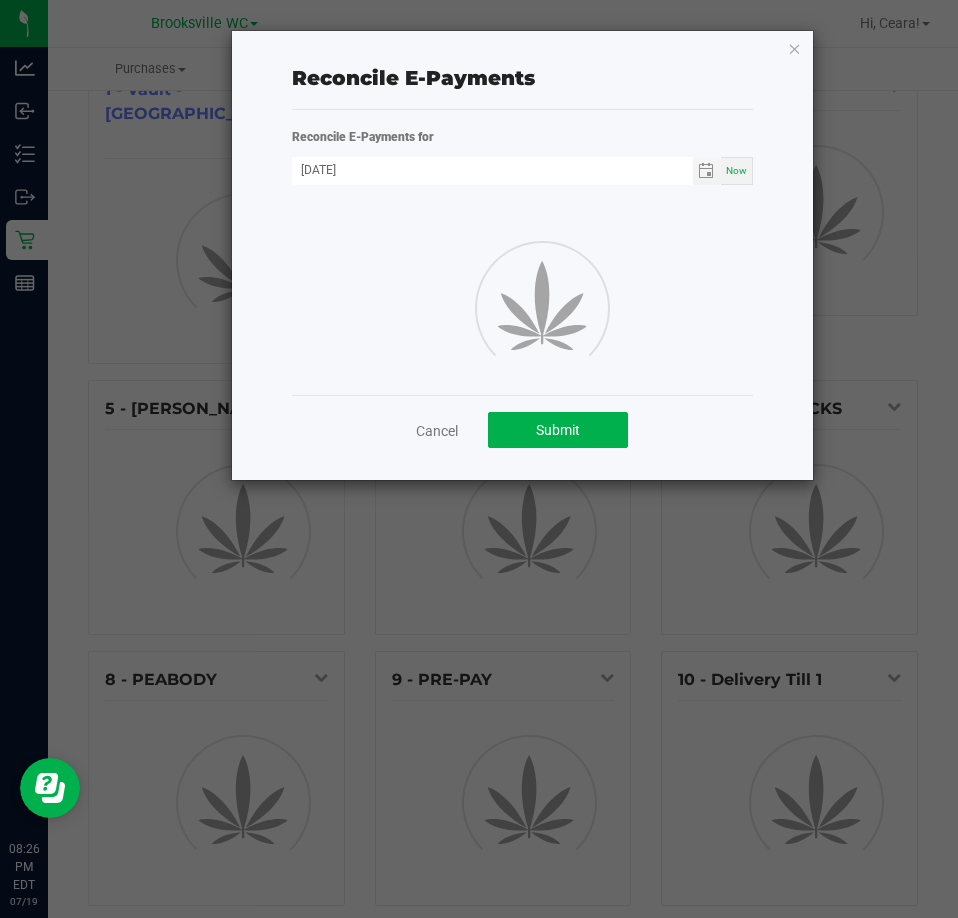 scroll, scrollTop: 150, scrollLeft: 0, axis: vertical 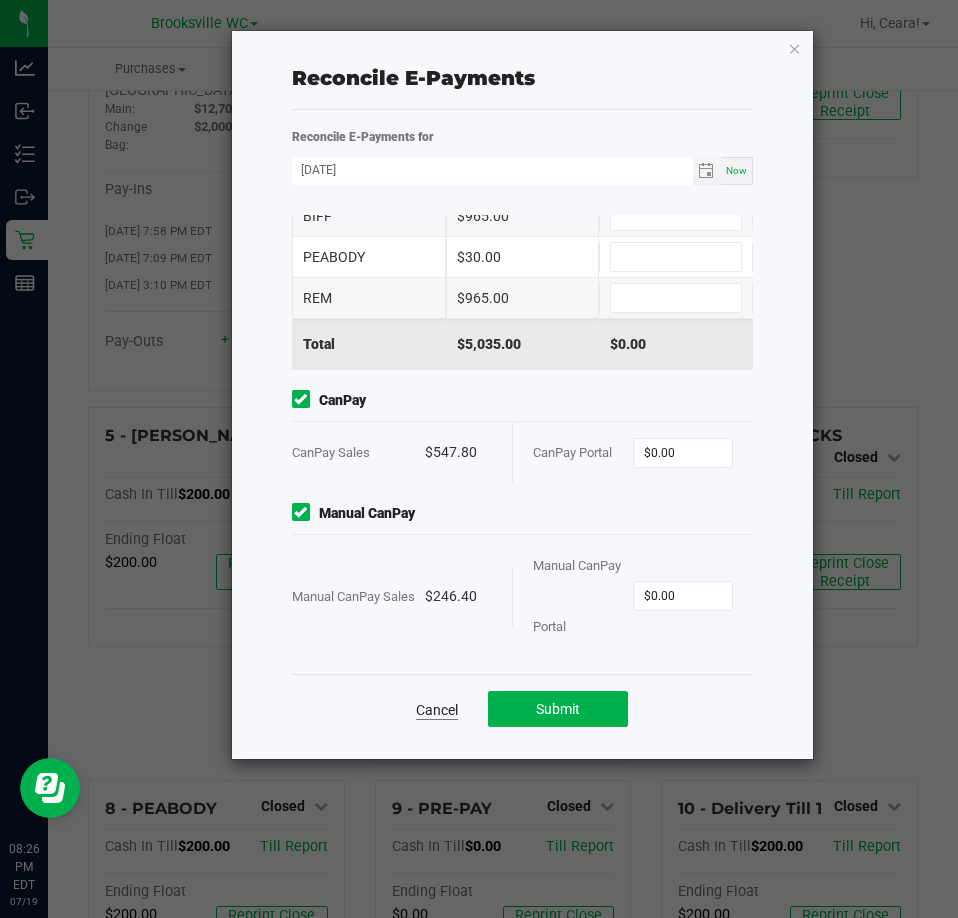 click on "Cancel" 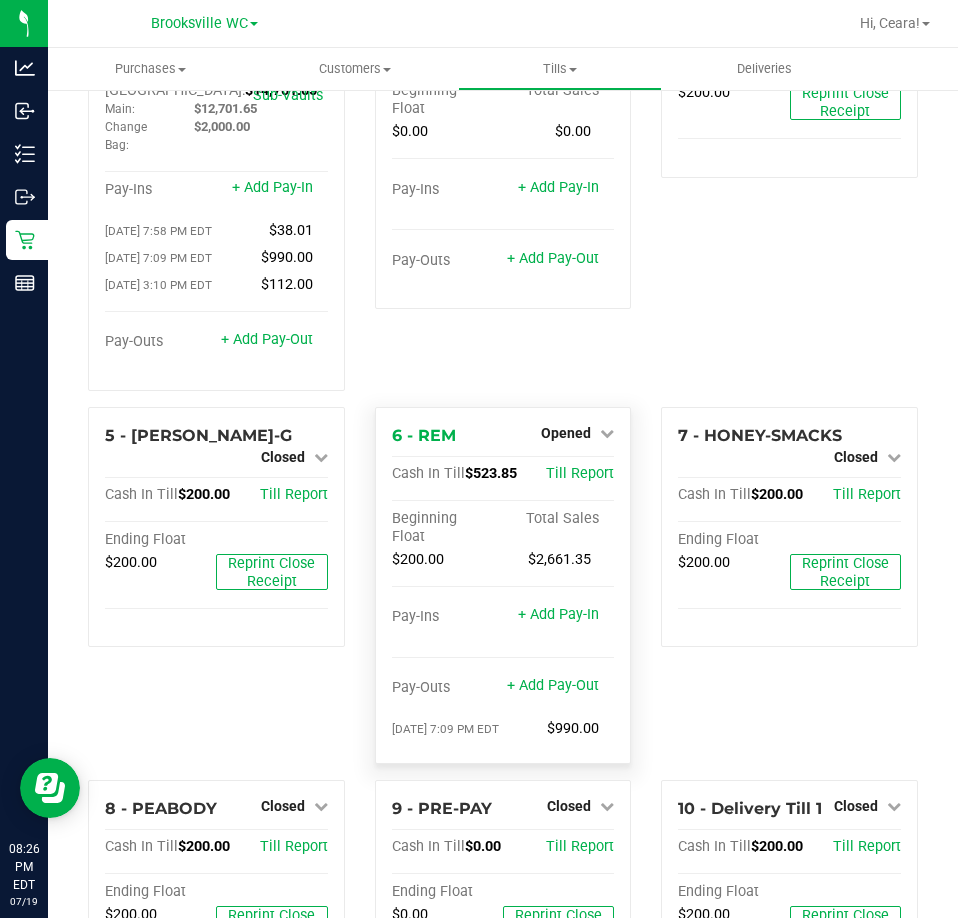 scroll, scrollTop: 0, scrollLeft: 0, axis: both 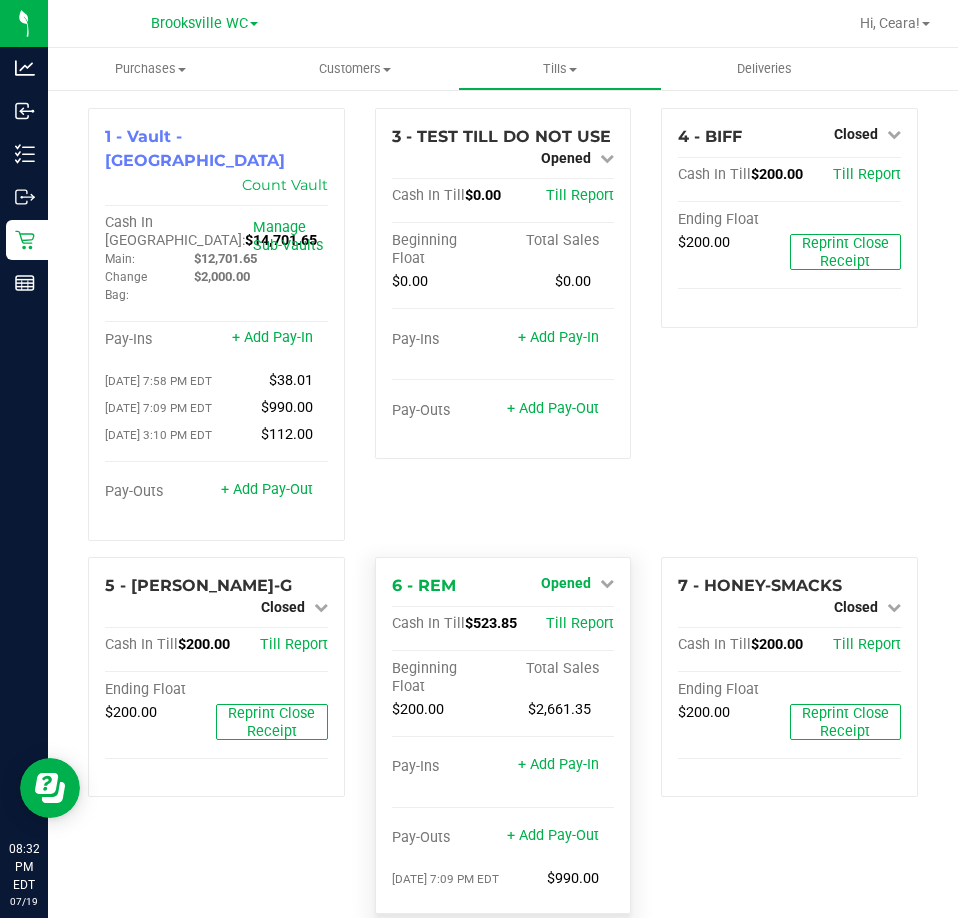 click on "Opened" at bounding box center (566, 583) 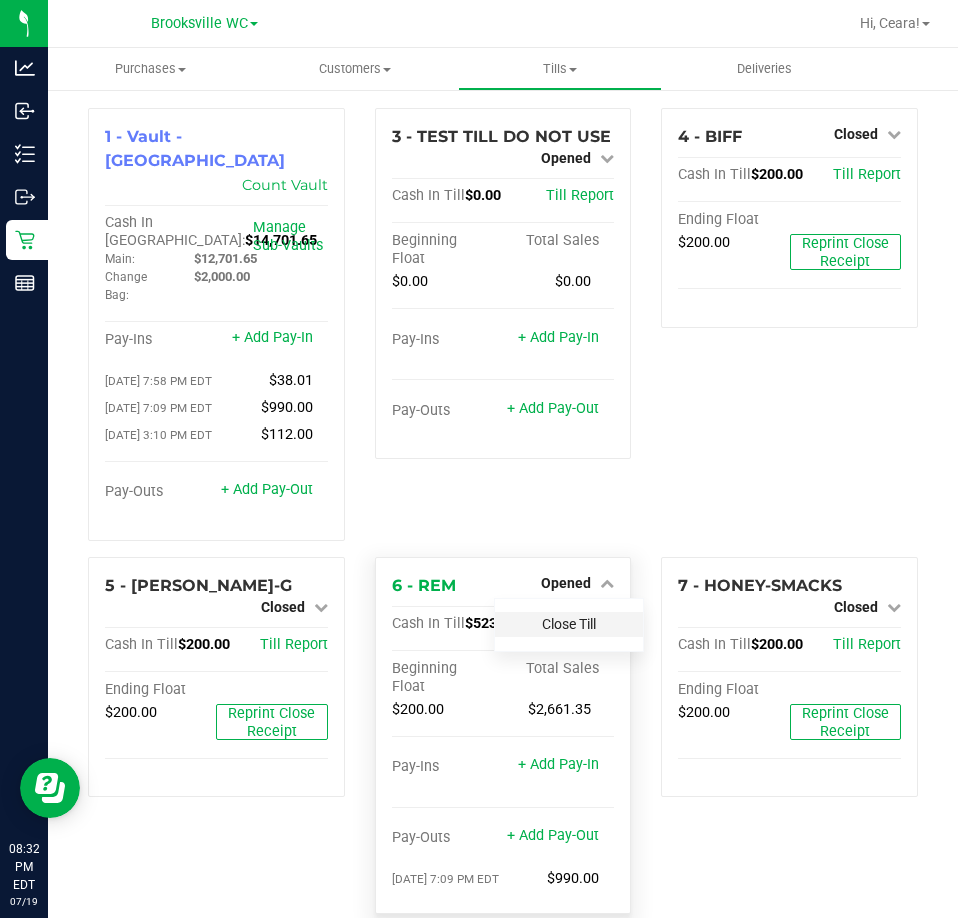 click on "Close Till" at bounding box center (569, 624) 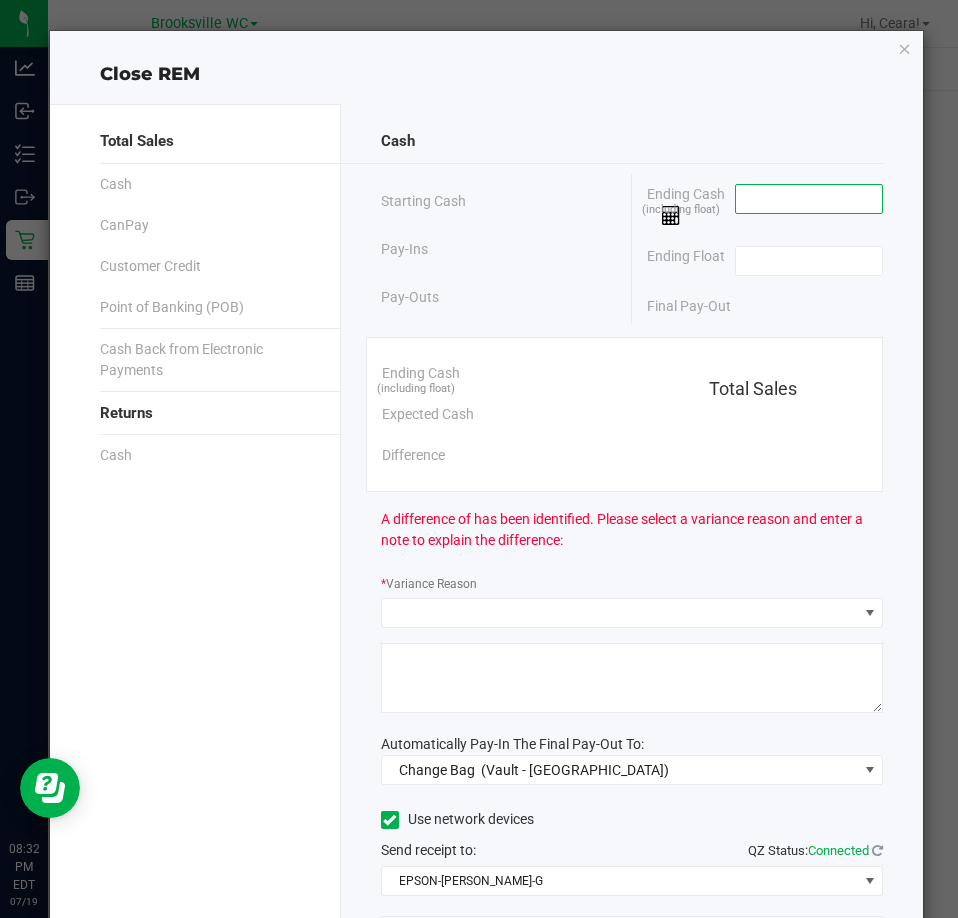 drag, startPoint x: 801, startPoint y: 200, endPoint x: 788, endPoint y: 213, distance: 18.384777 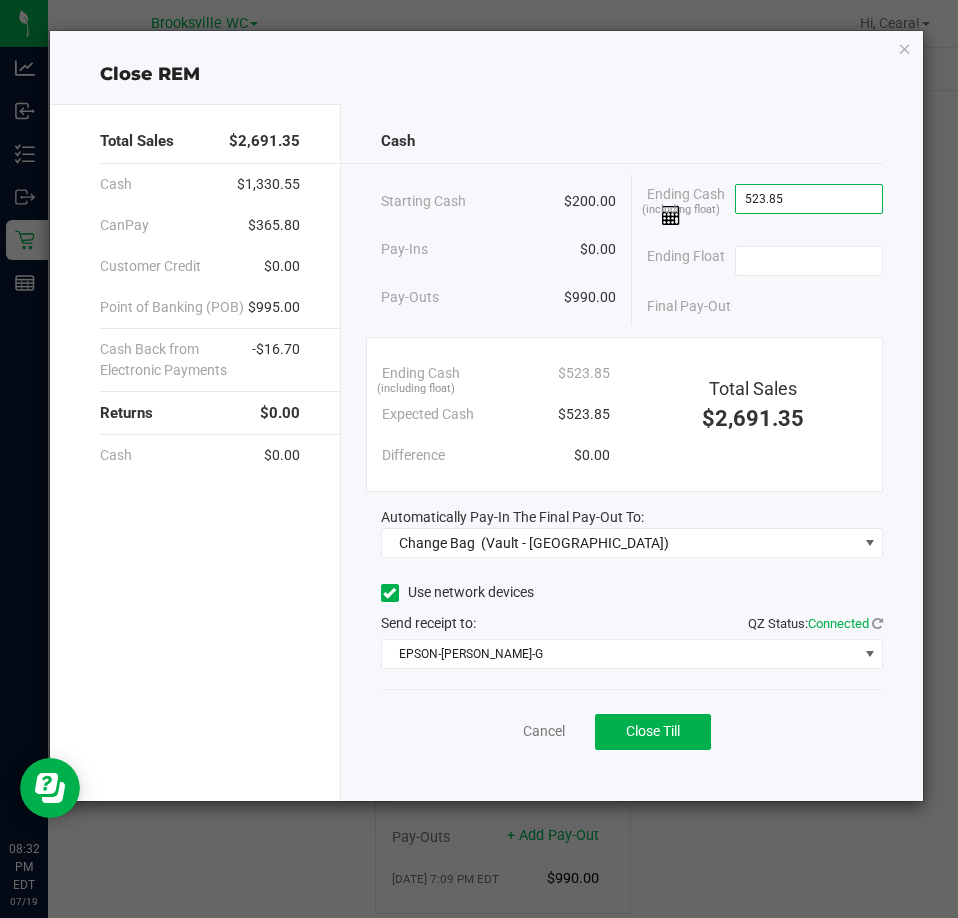 type on "$523.85" 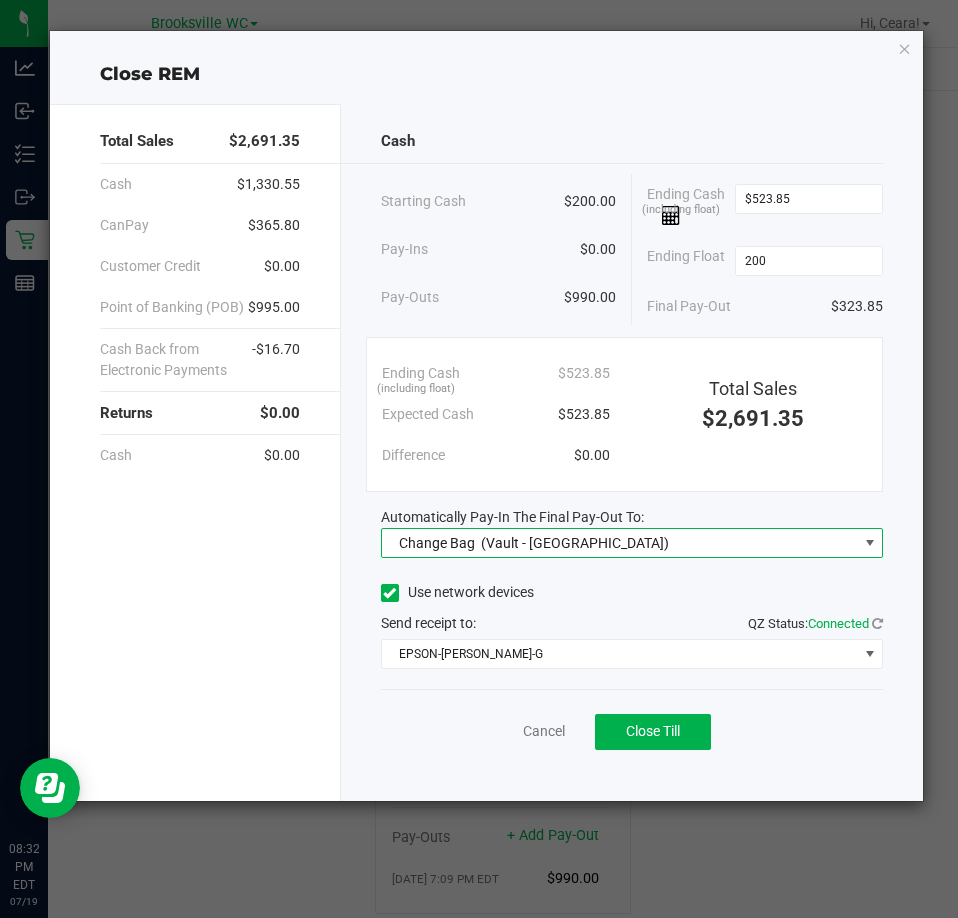 type on "$200.00" 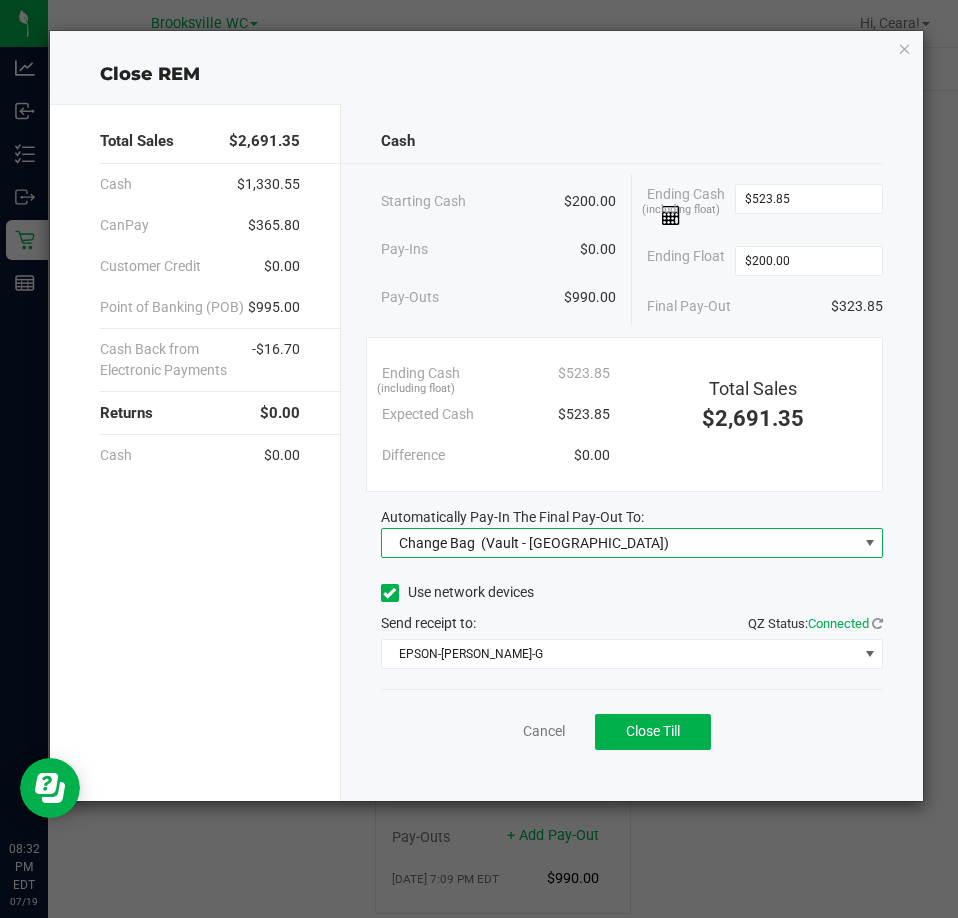click on "(Vault - [GEOGRAPHIC_DATA])" at bounding box center (575, 543) 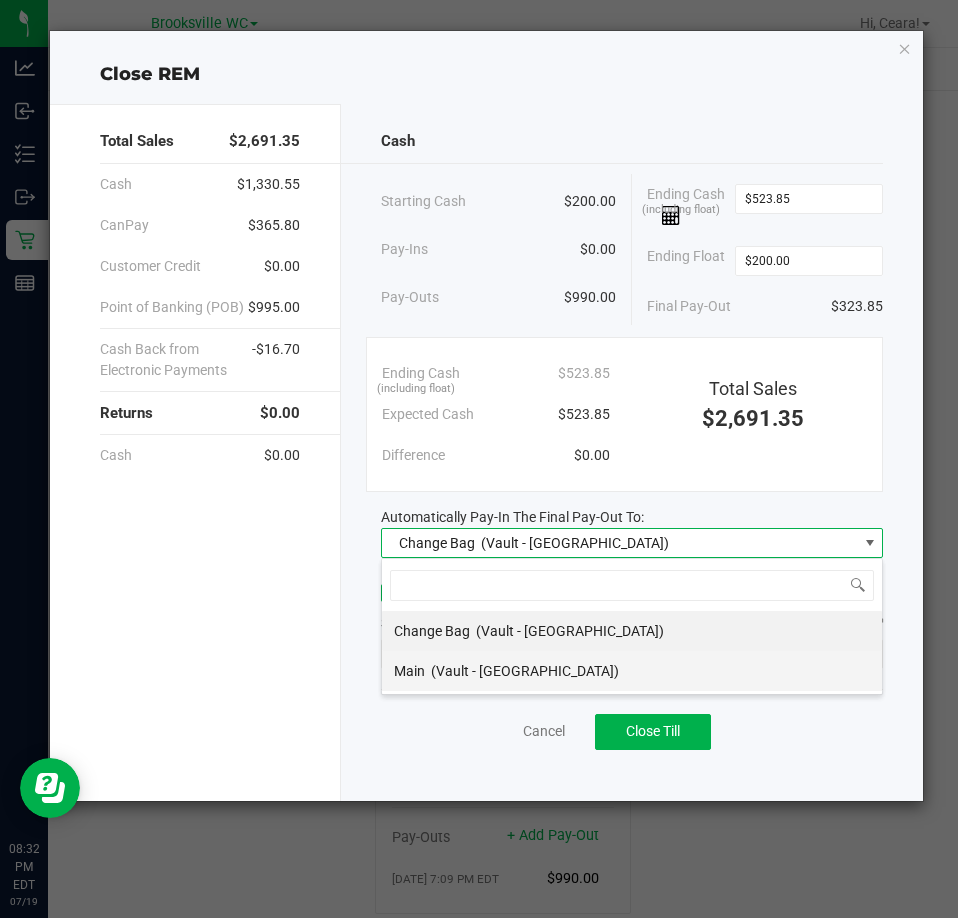 scroll, scrollTop: 99970, scrollLeft: 99498, axis: both 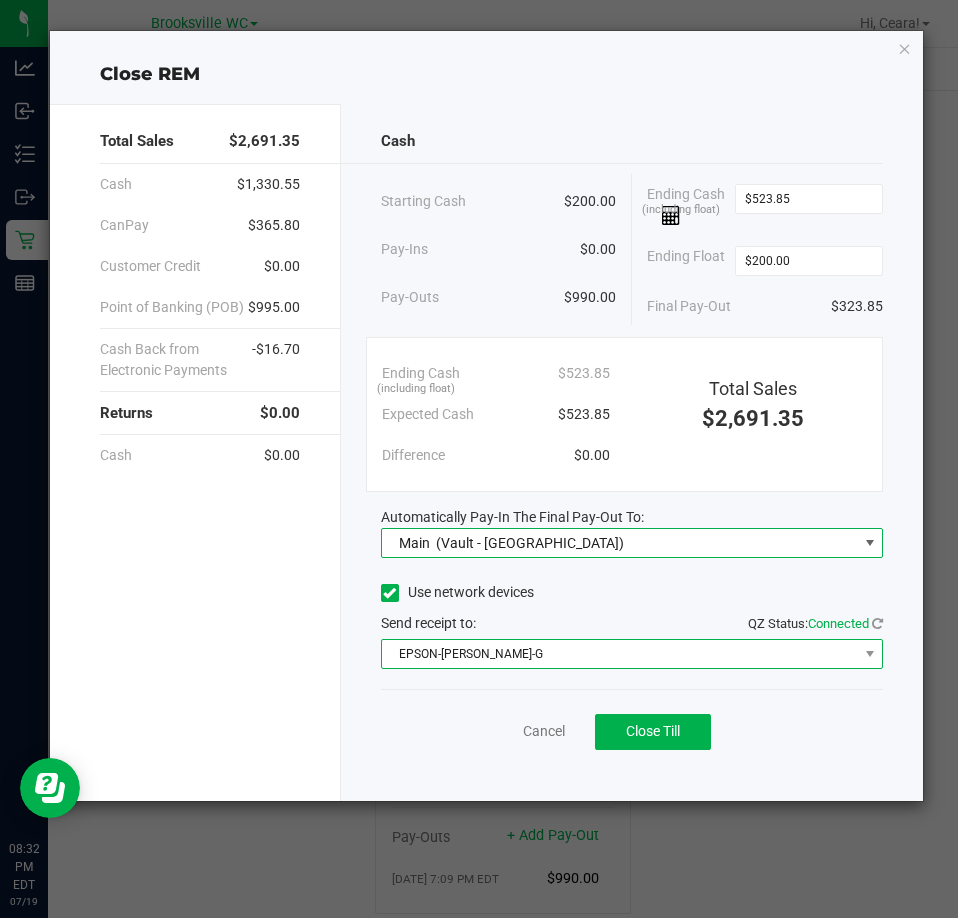 click on "EPSON-[PERSON_NAME]-G" at bounding box center [619, 654] 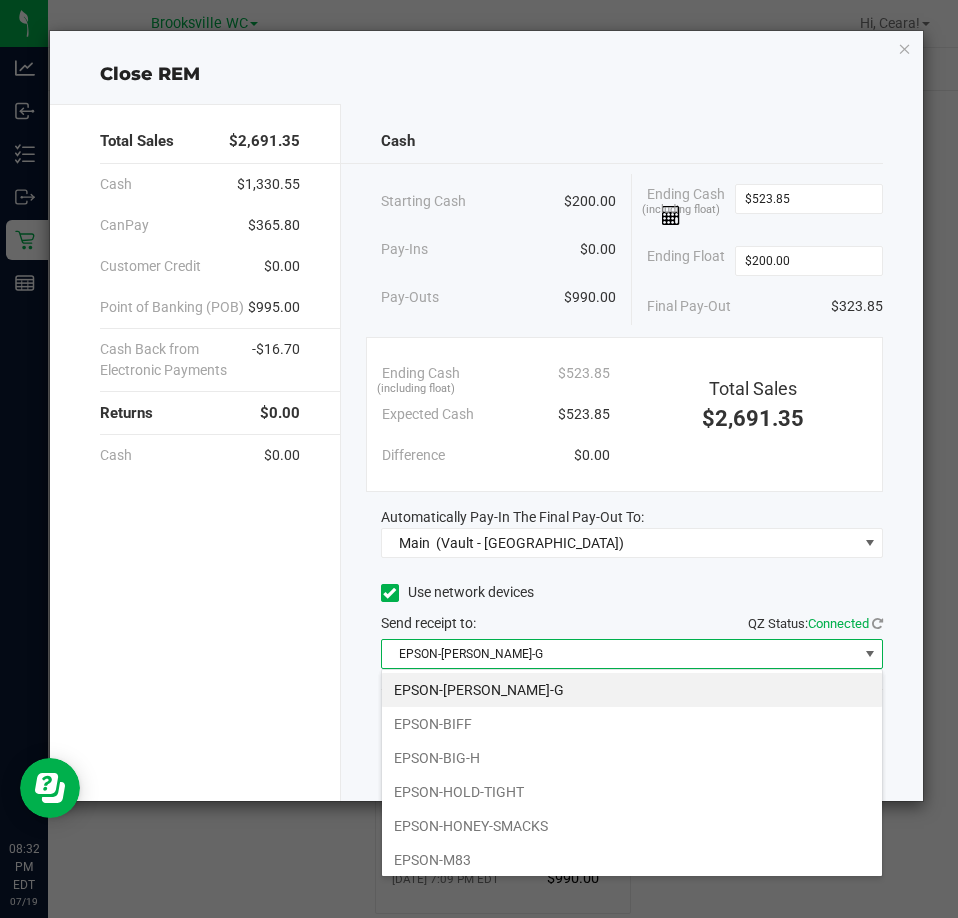 scroll, scrollTop: 99970, scrollLeft: 99498, axis: both 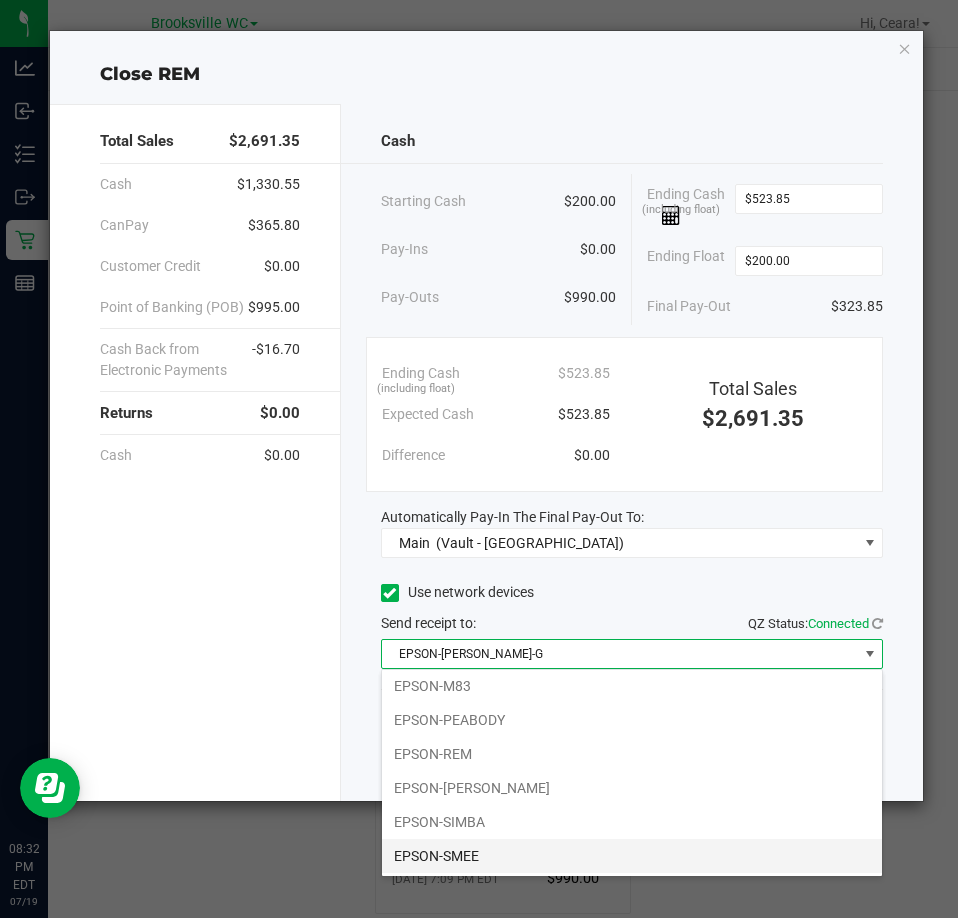 click on "EPSON-SMEE" at bounding box center [632, 856] 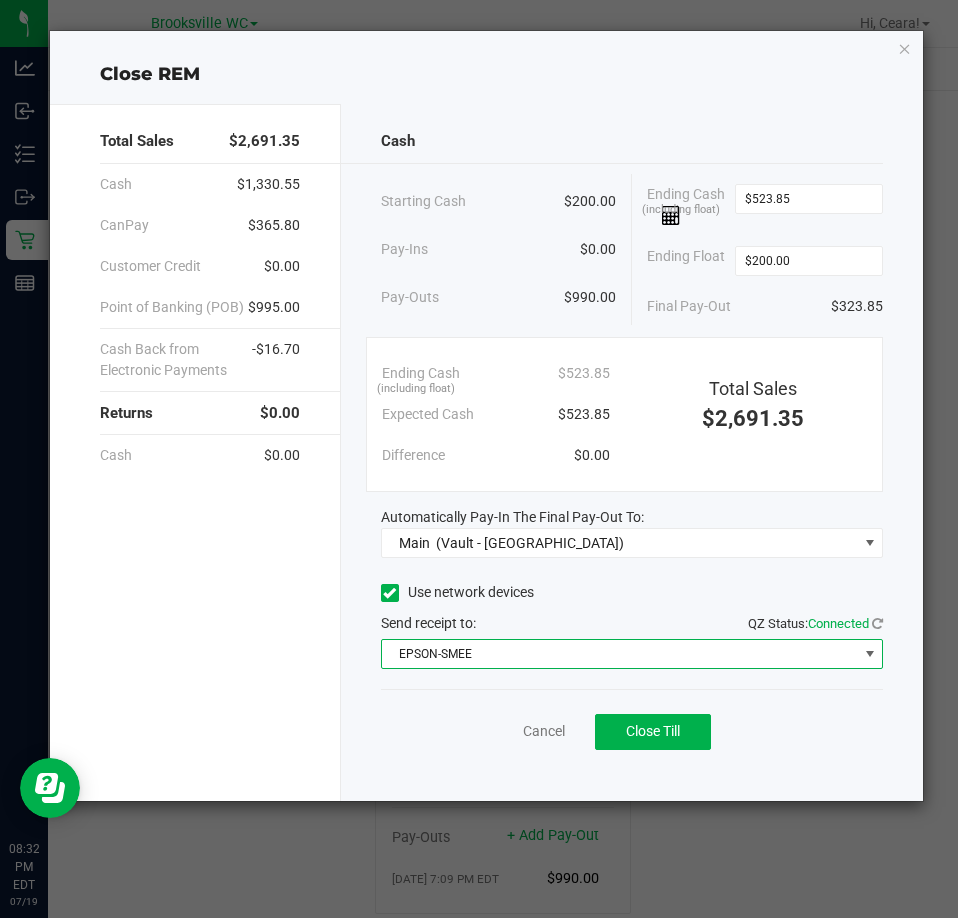 click on "Use network devices" 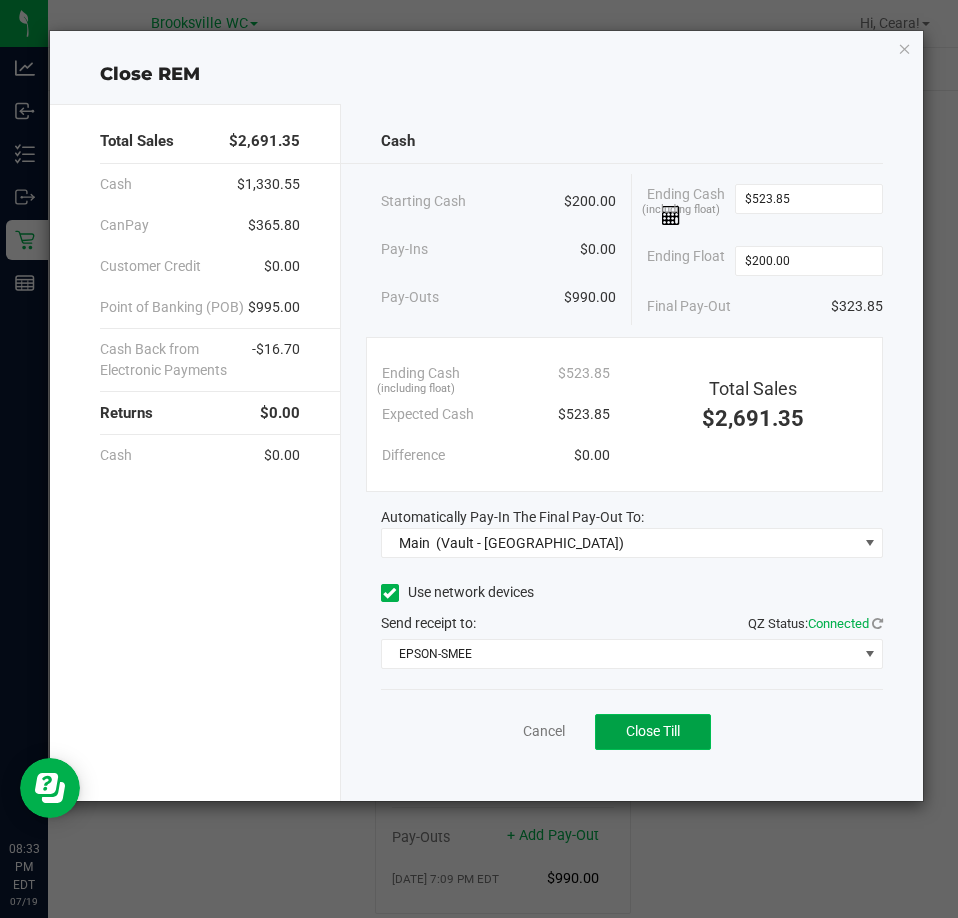 click on "Close Till" 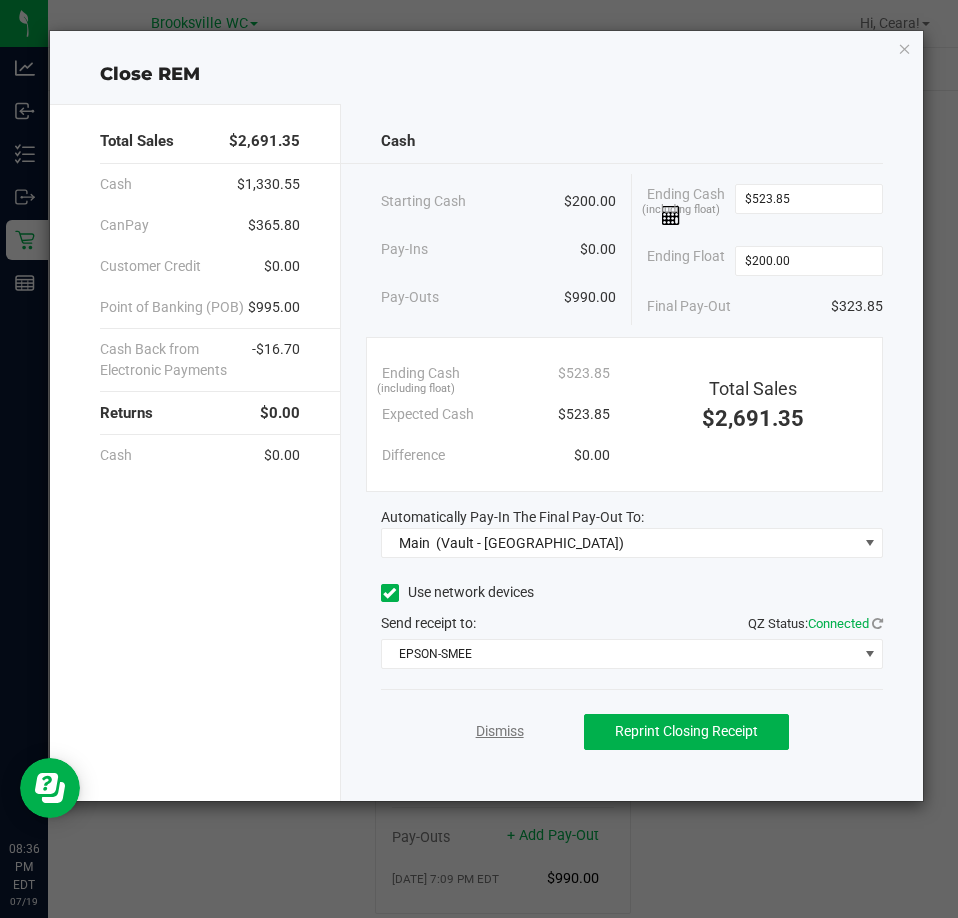 click on "Dismiss" 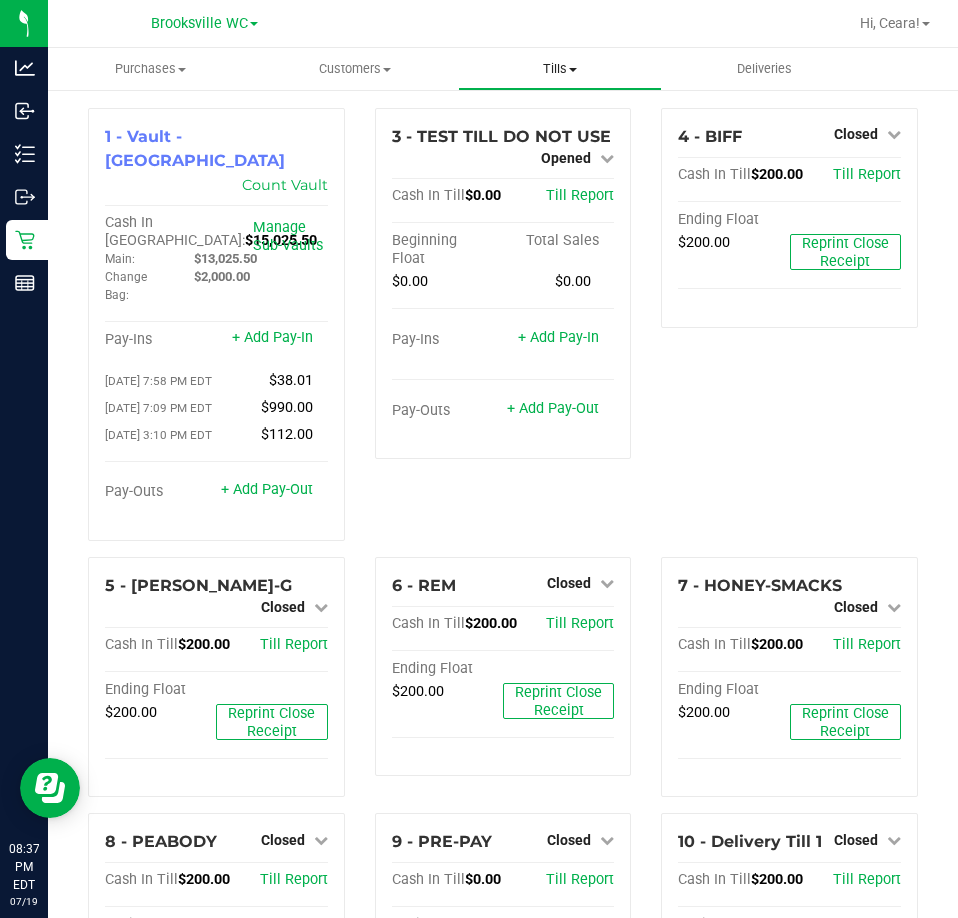 drag, startPoint x: 548, startPoint y: 78, endPoint x: 535, endPoint y: 143, distance: 66.287254 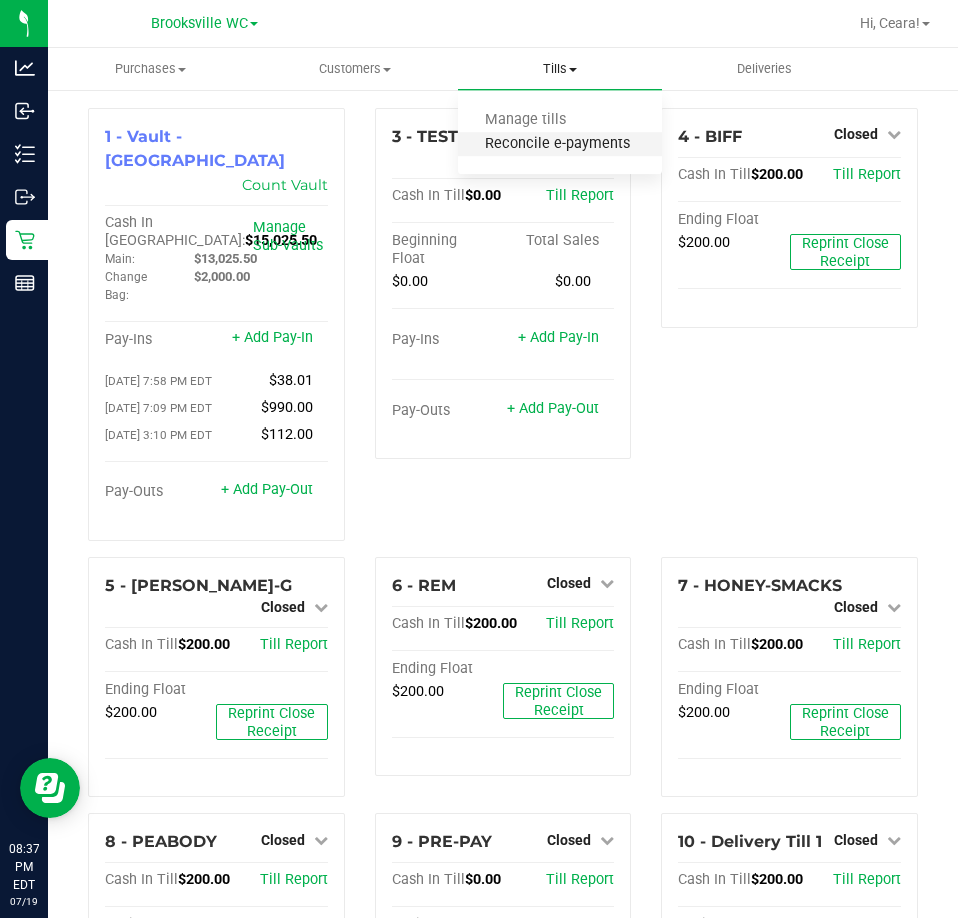 click on "Reconcile e-payments" at bounding box center (557, 144) 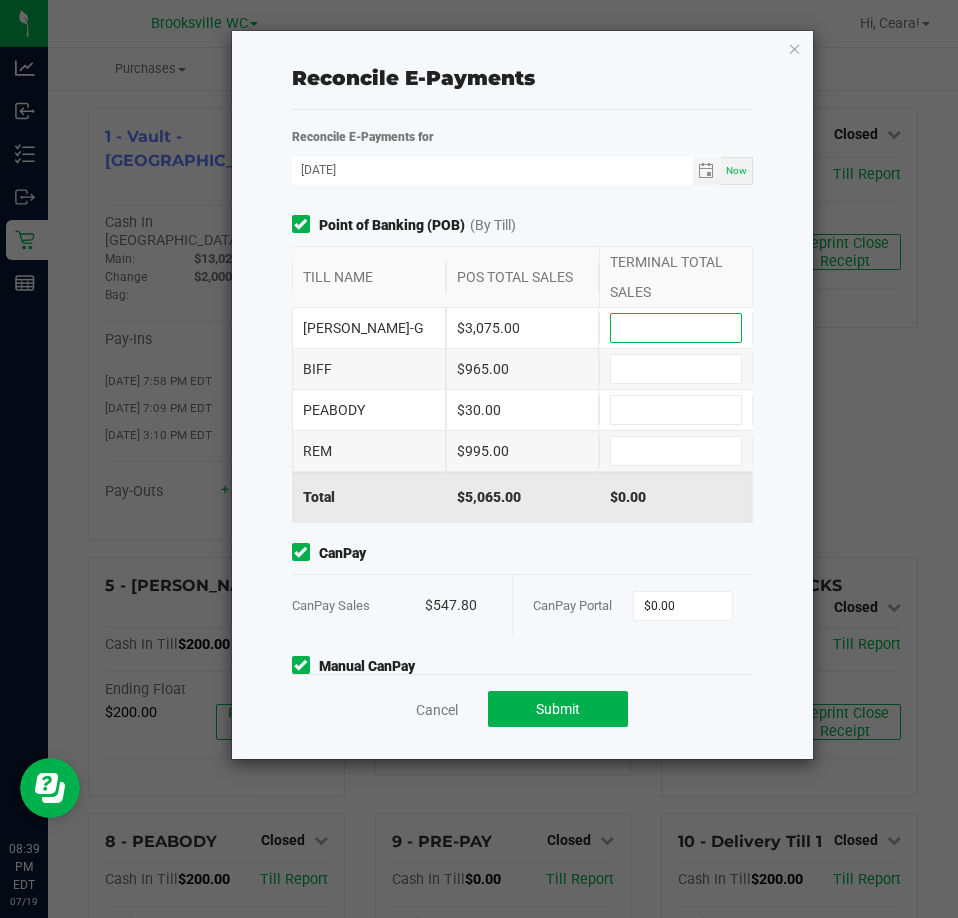 click at bounding box center (676, 328) 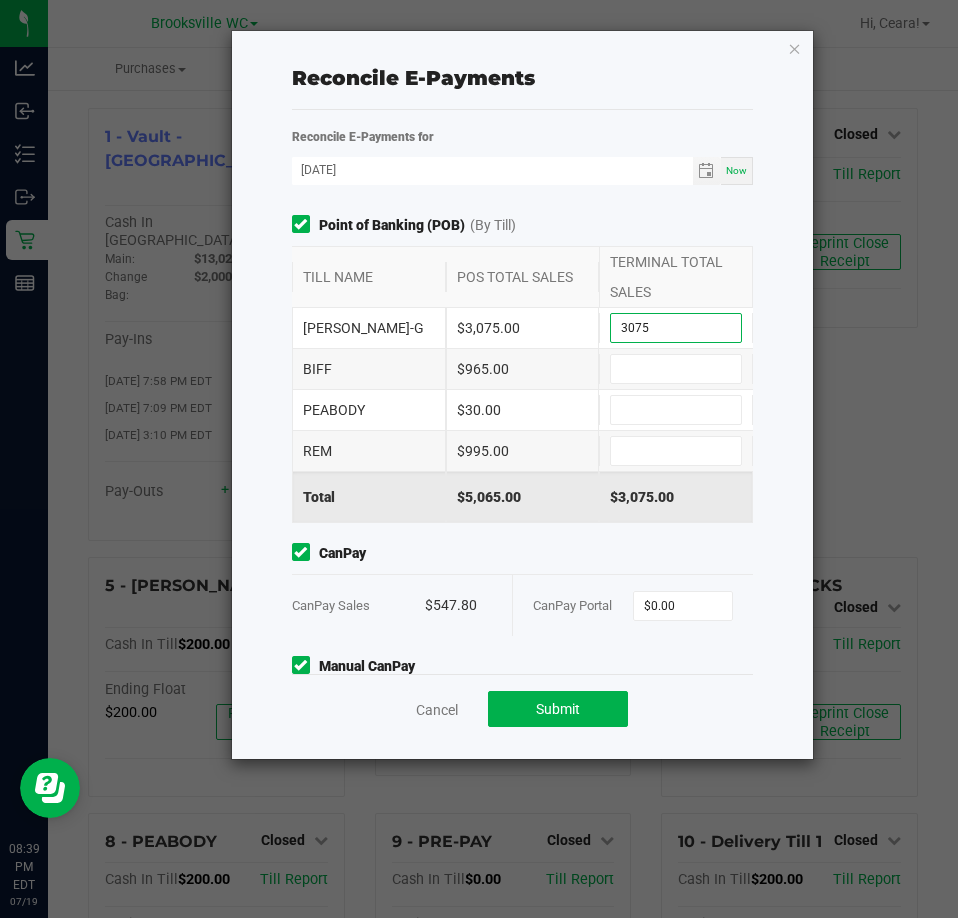 type on "$3,075.00" 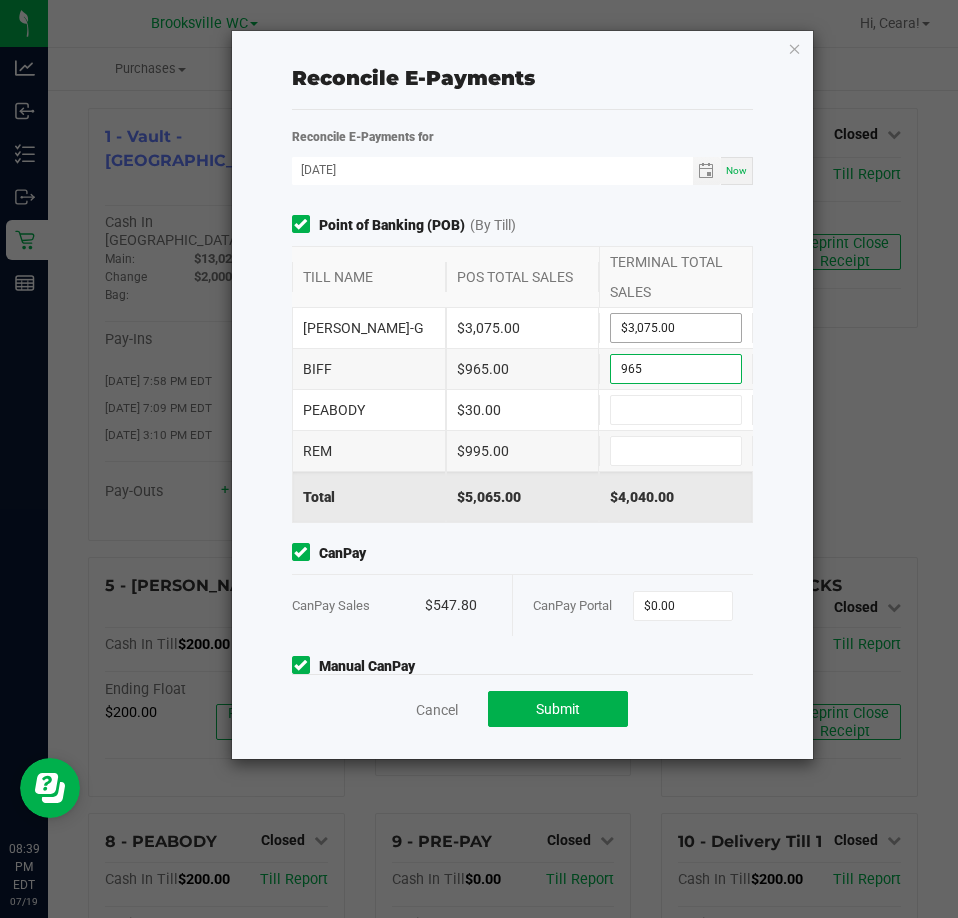 type on "$965.00" 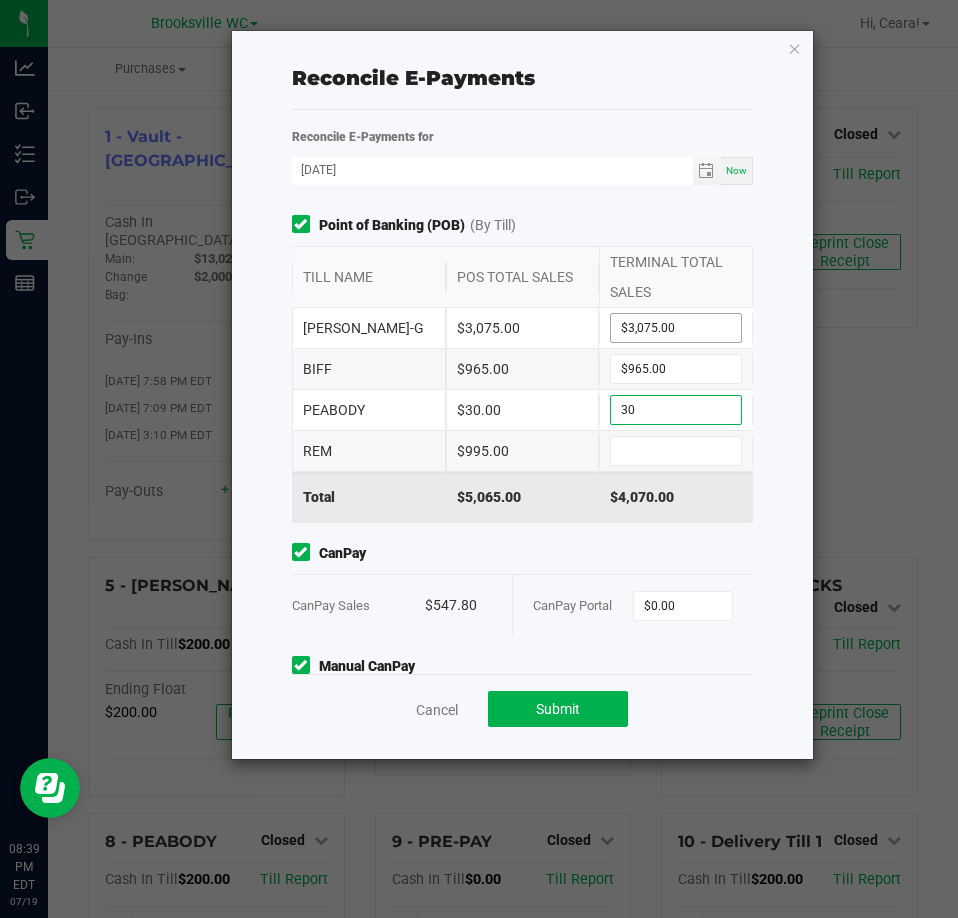 type on "$30.00" 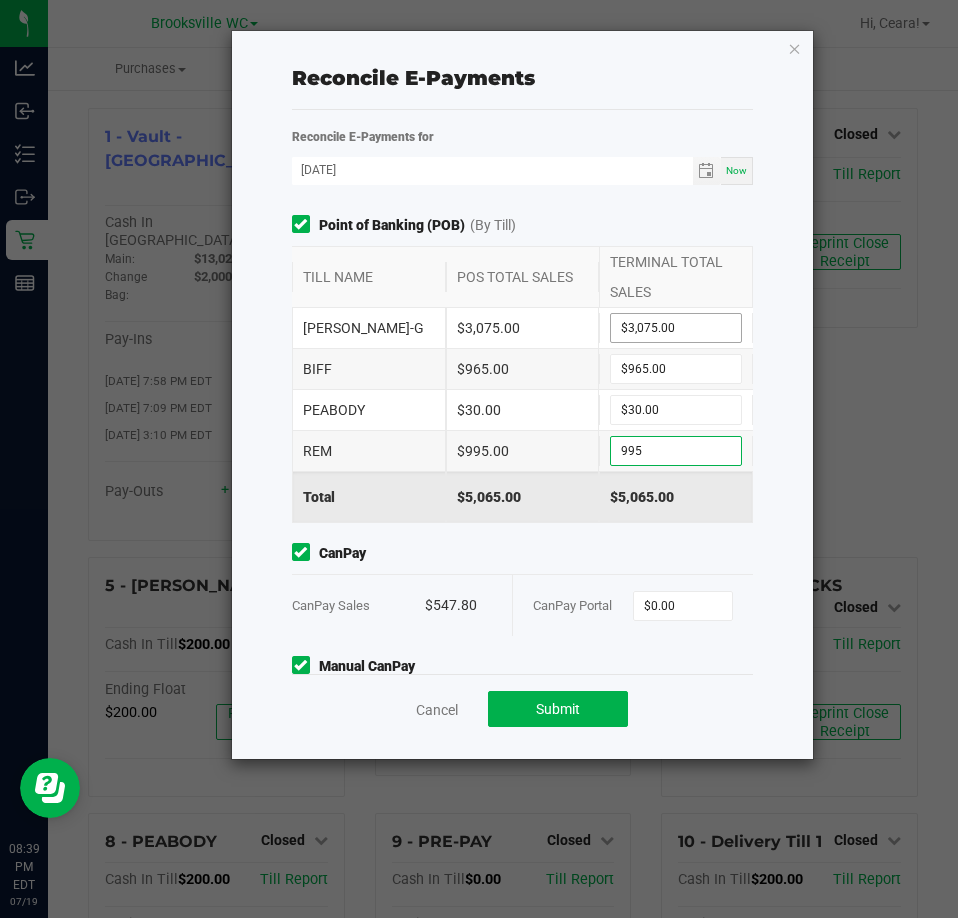 type on "$995.00" 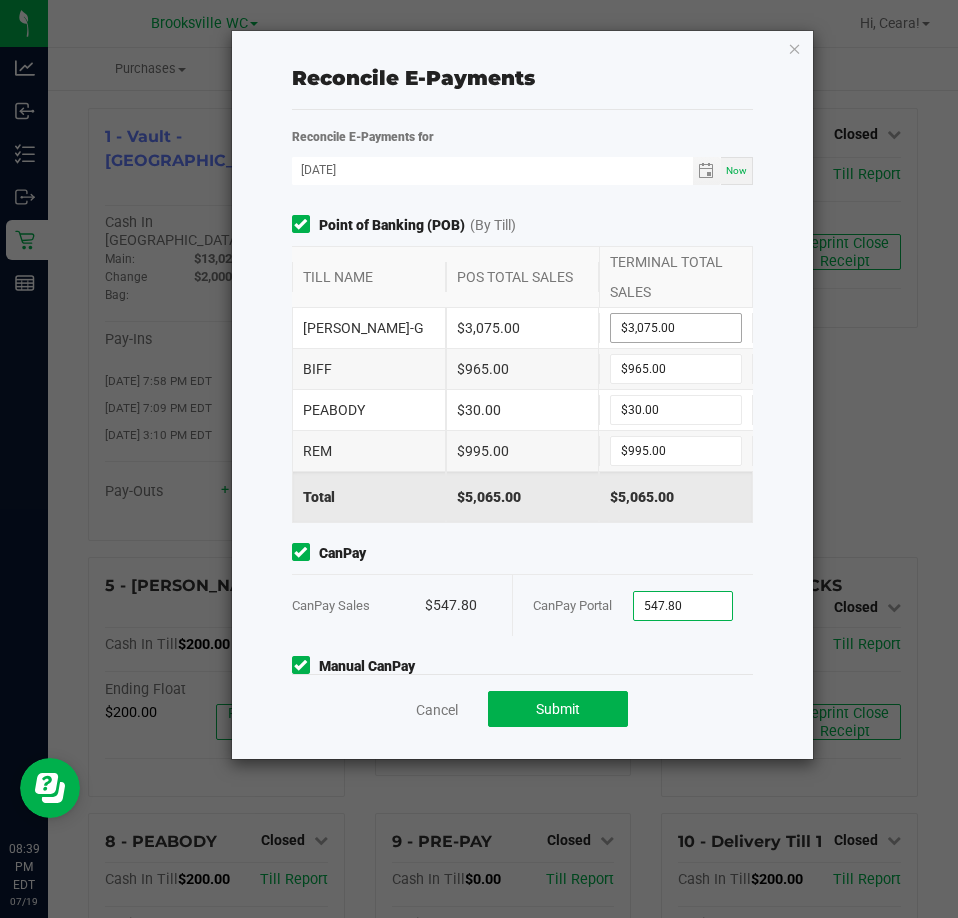 type on "$547.80" 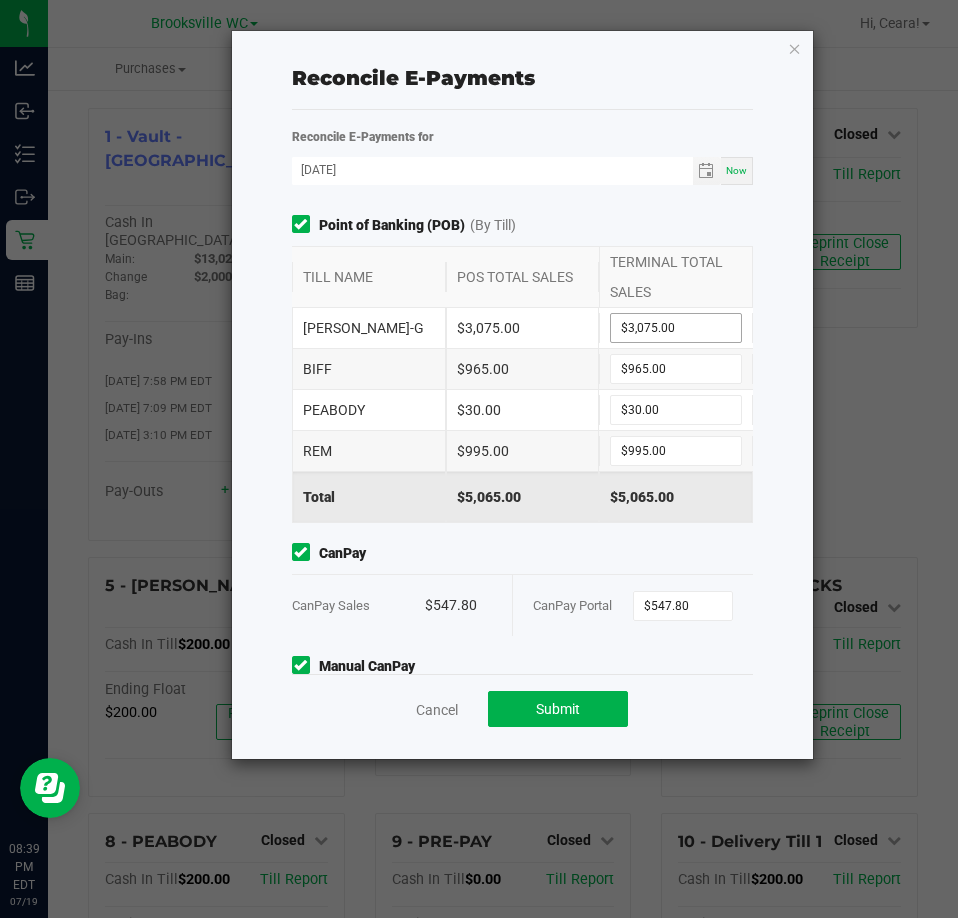 scroll, scrollTop: 153, scrollLeft: 0, axis: vertical 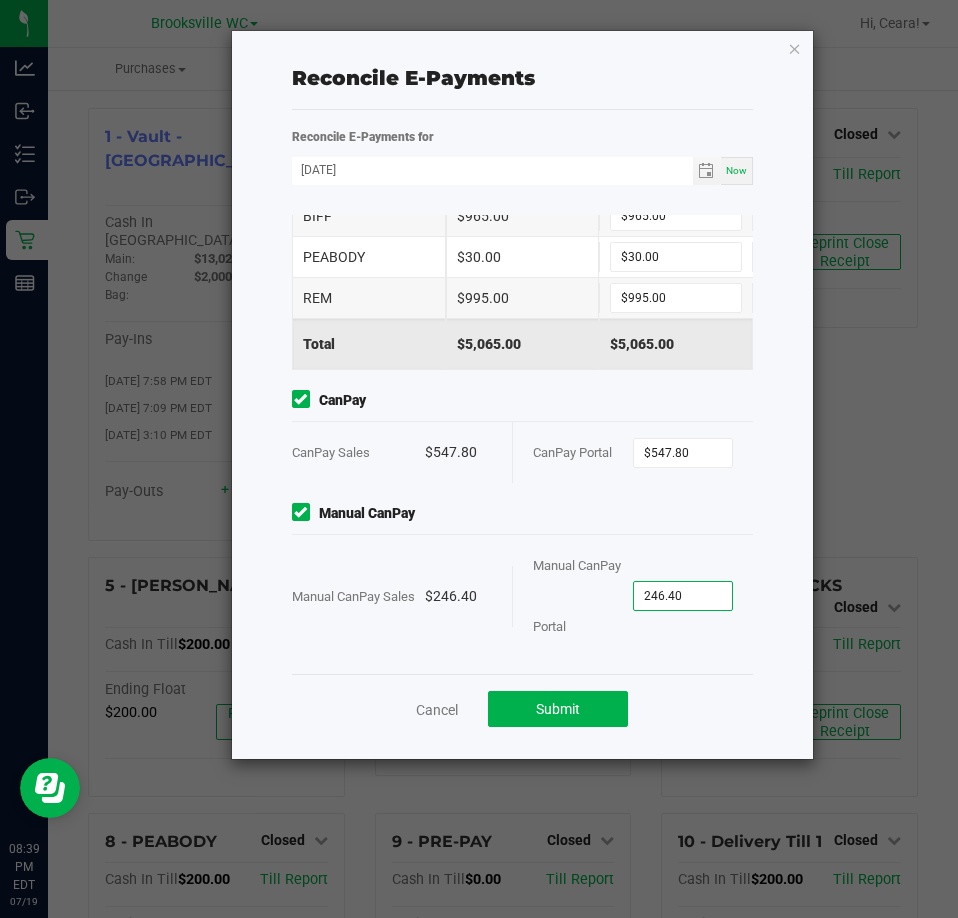 type on "$246.40" 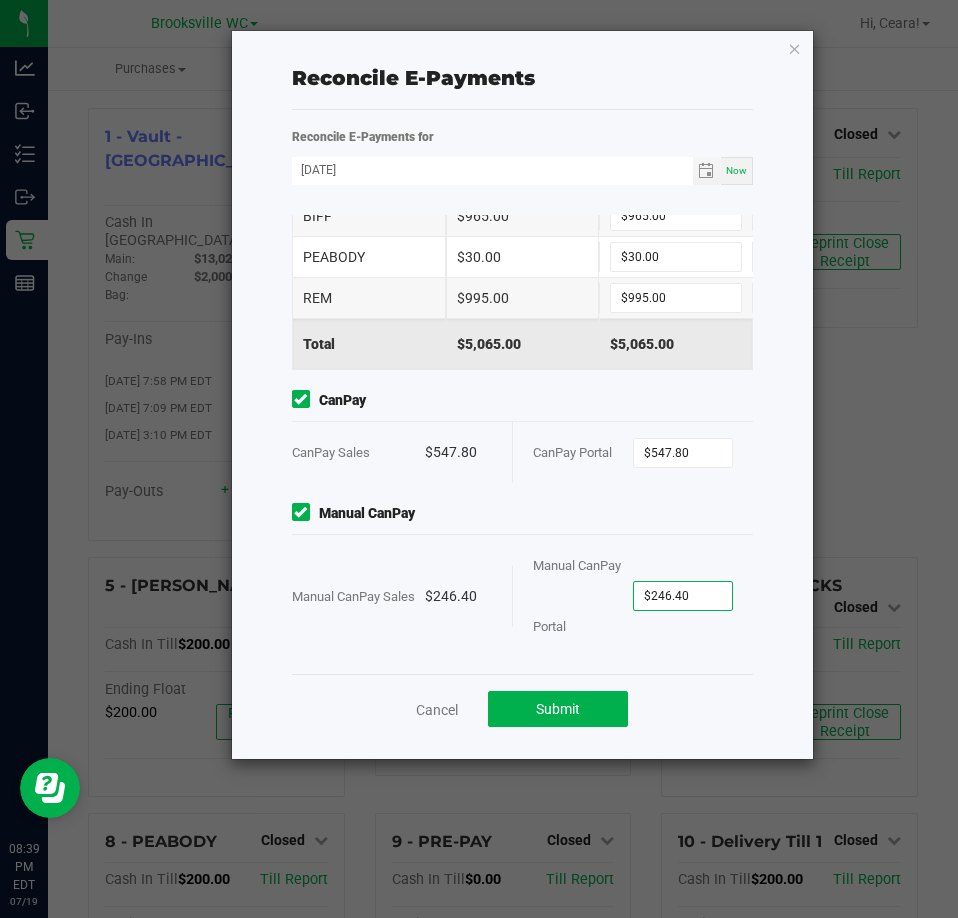 click on "Manual CanPay" 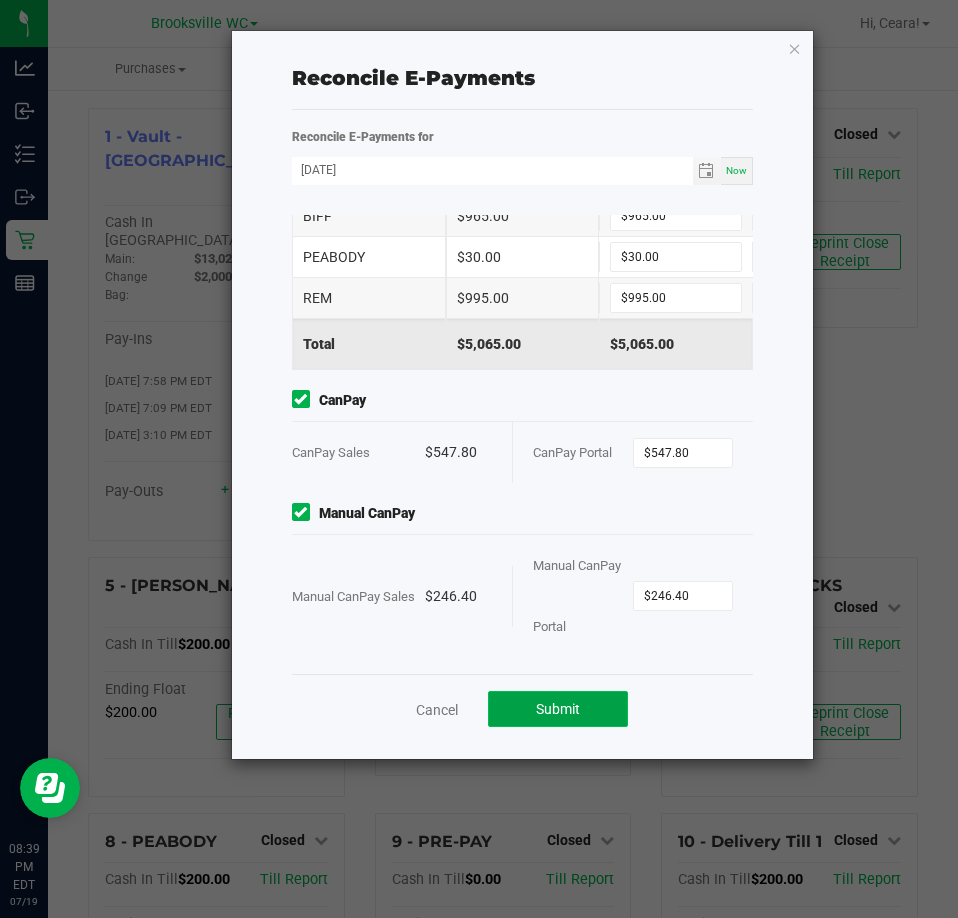 click on "Submit" 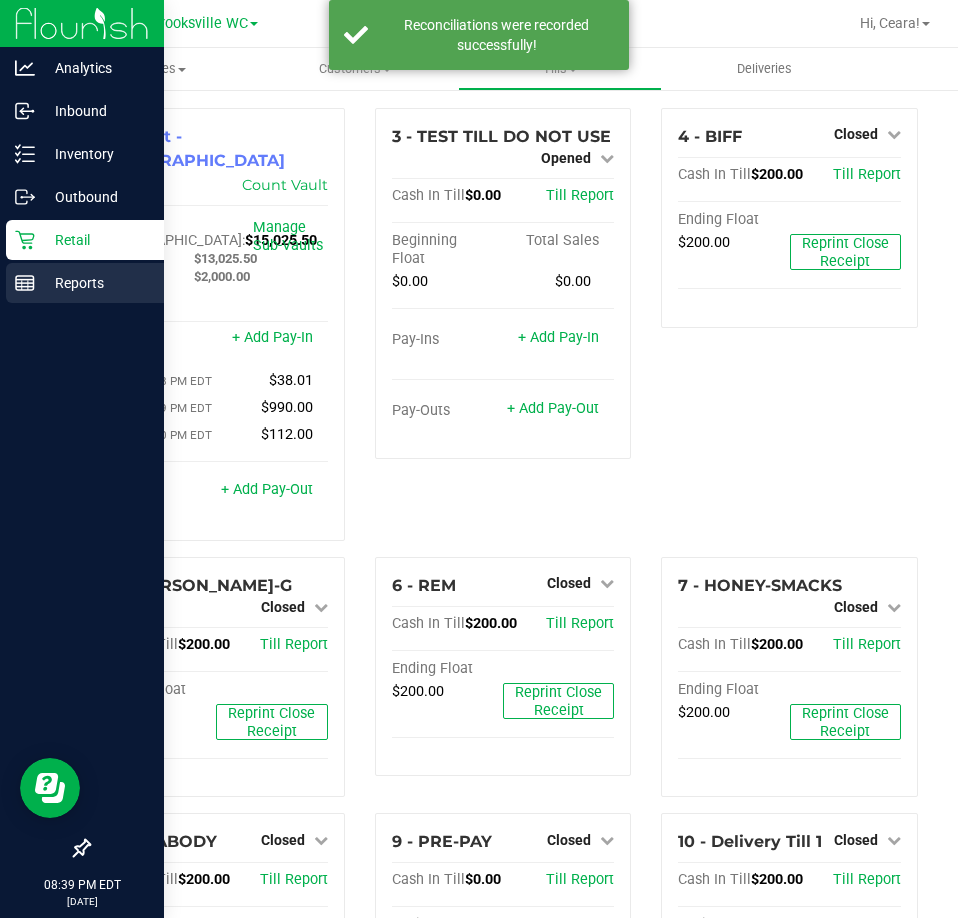 click on "Reports" at bounding box center (95, 283) 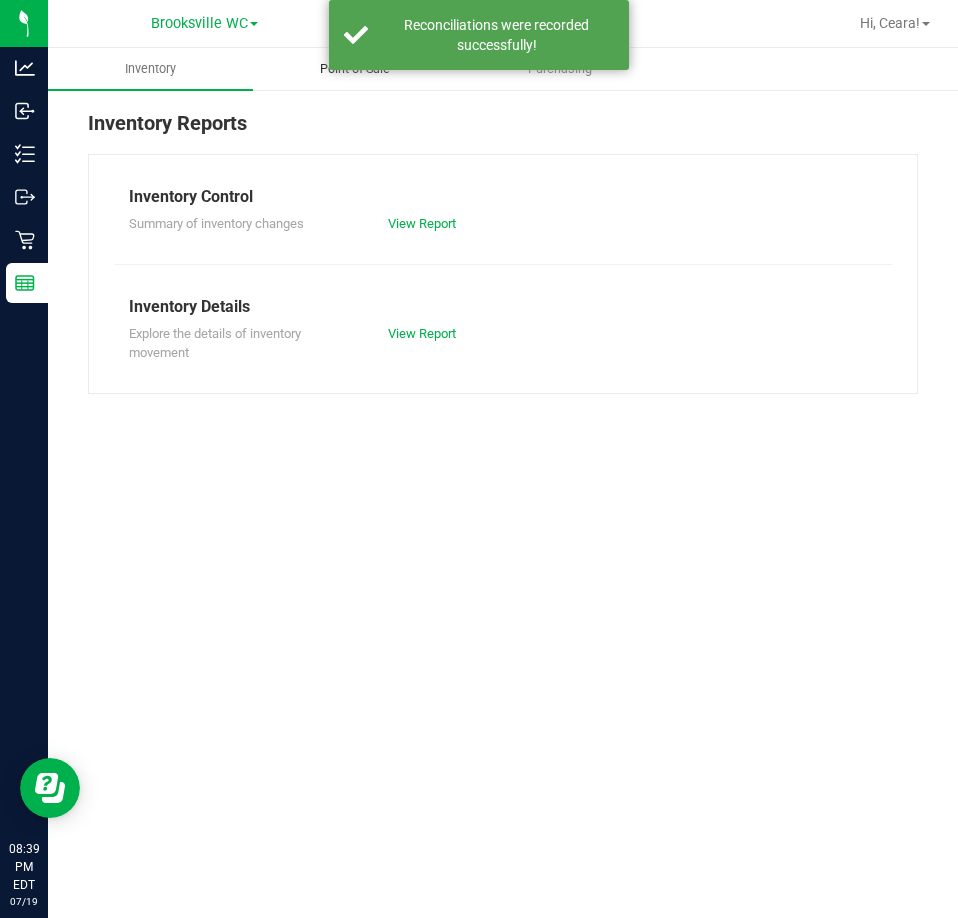 click on "Point of Sale" at bounding box center (355, 69) 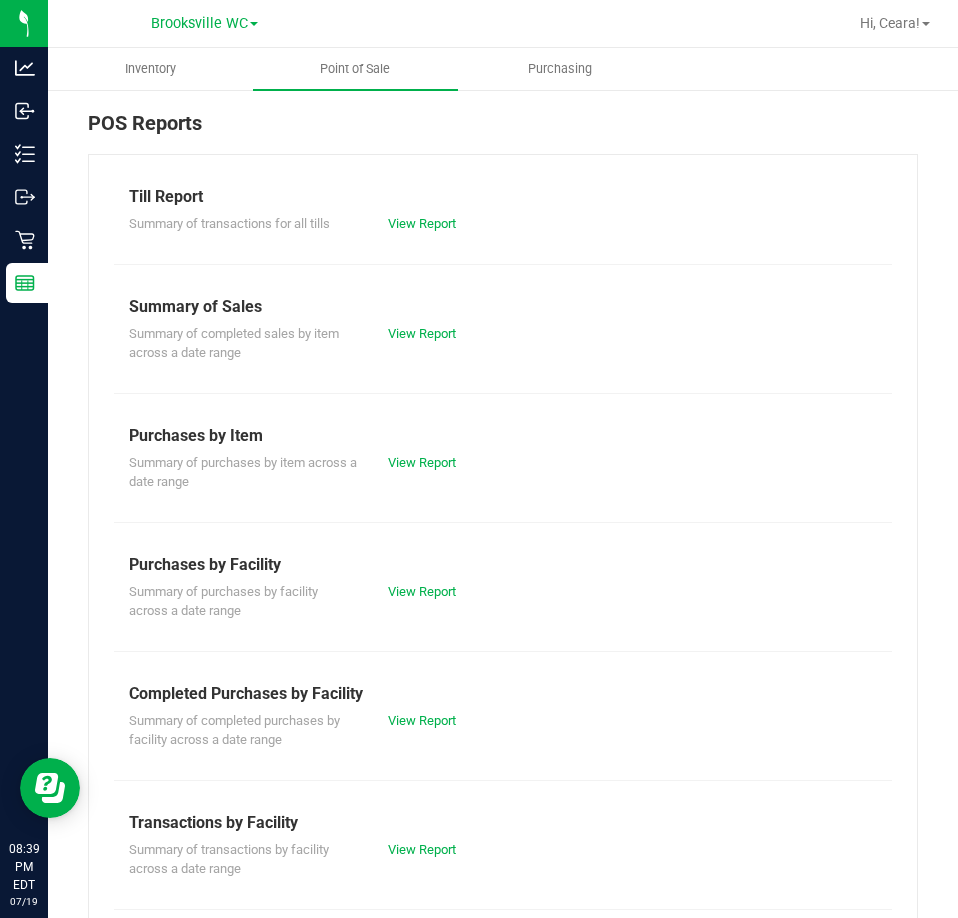 click on "Summary of completed purchases by facility across a date range
View Report" at bounding box center (503, 728) 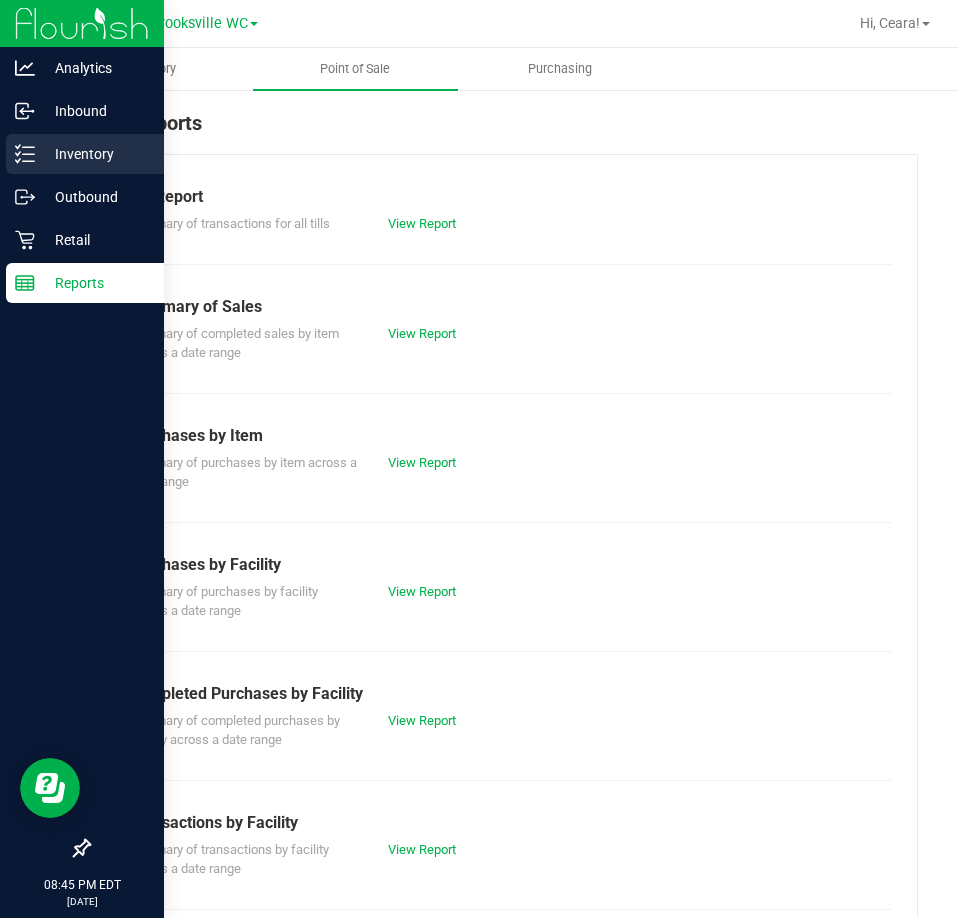 click on "Inventory" at bounding box center (95, 154) 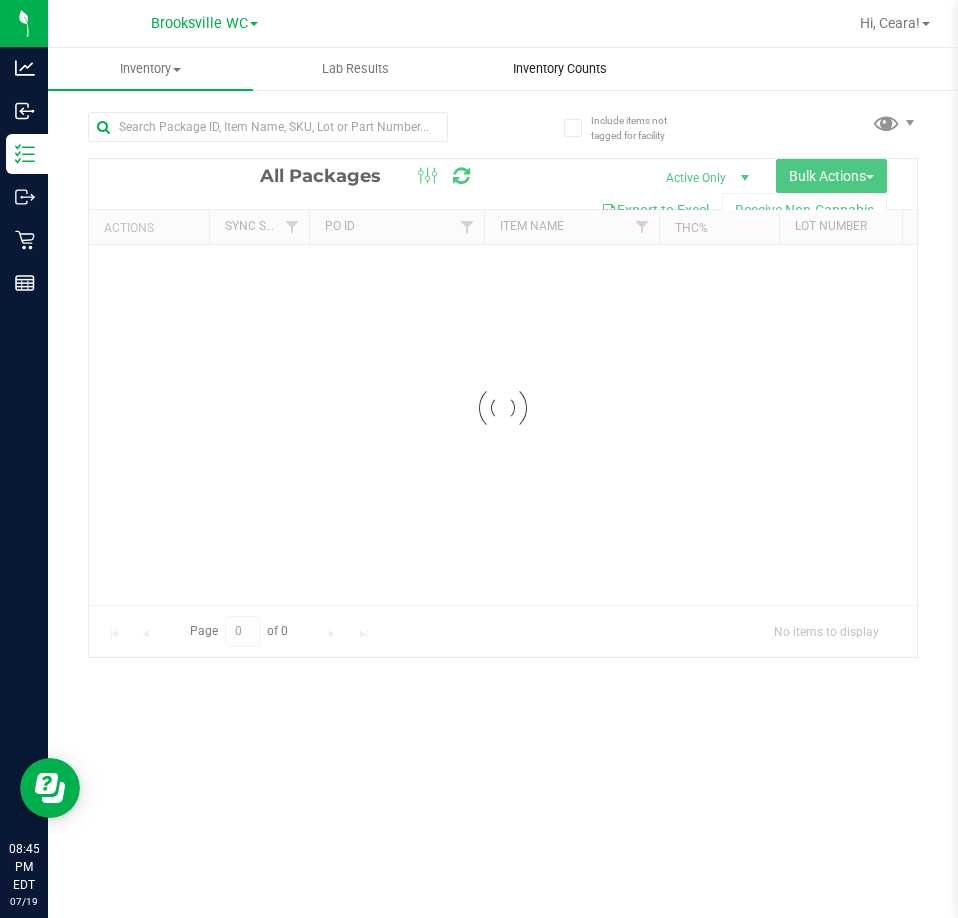 click on "Inventory Counts" at bounding box center (560, 69) 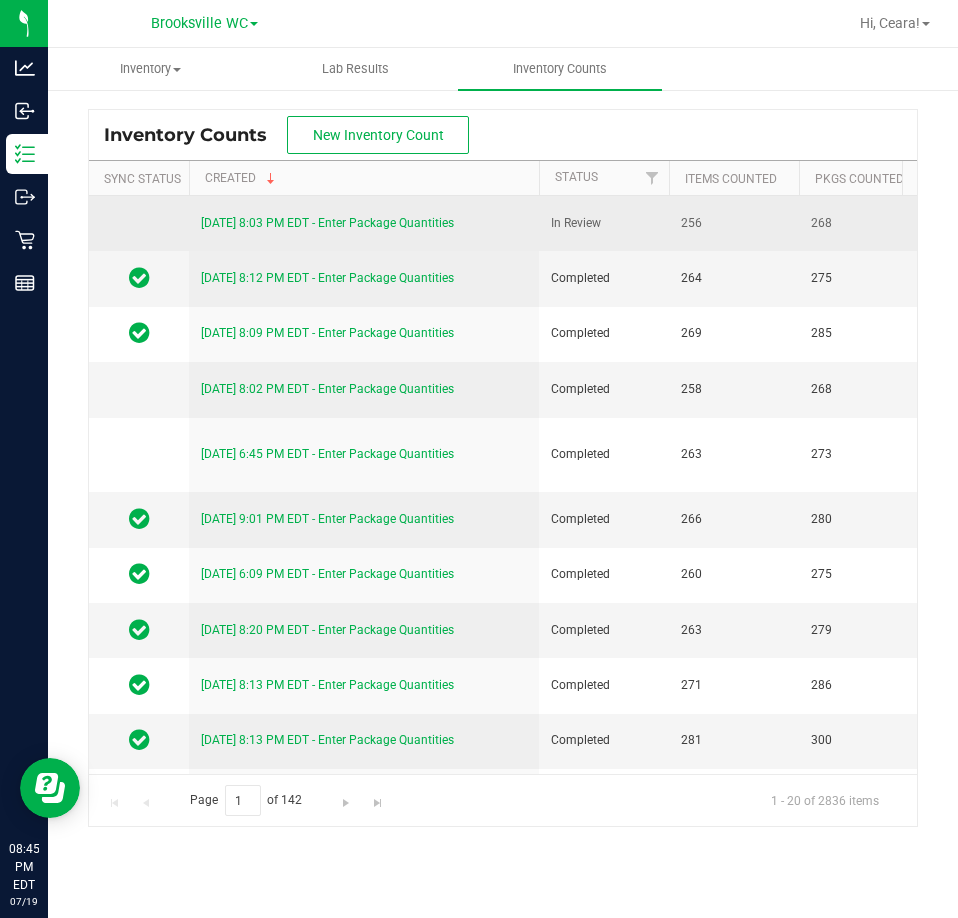 click on "[DATE] 8:03 PM EDT - Enter Package Quantities" at bounding box center [364, 223] 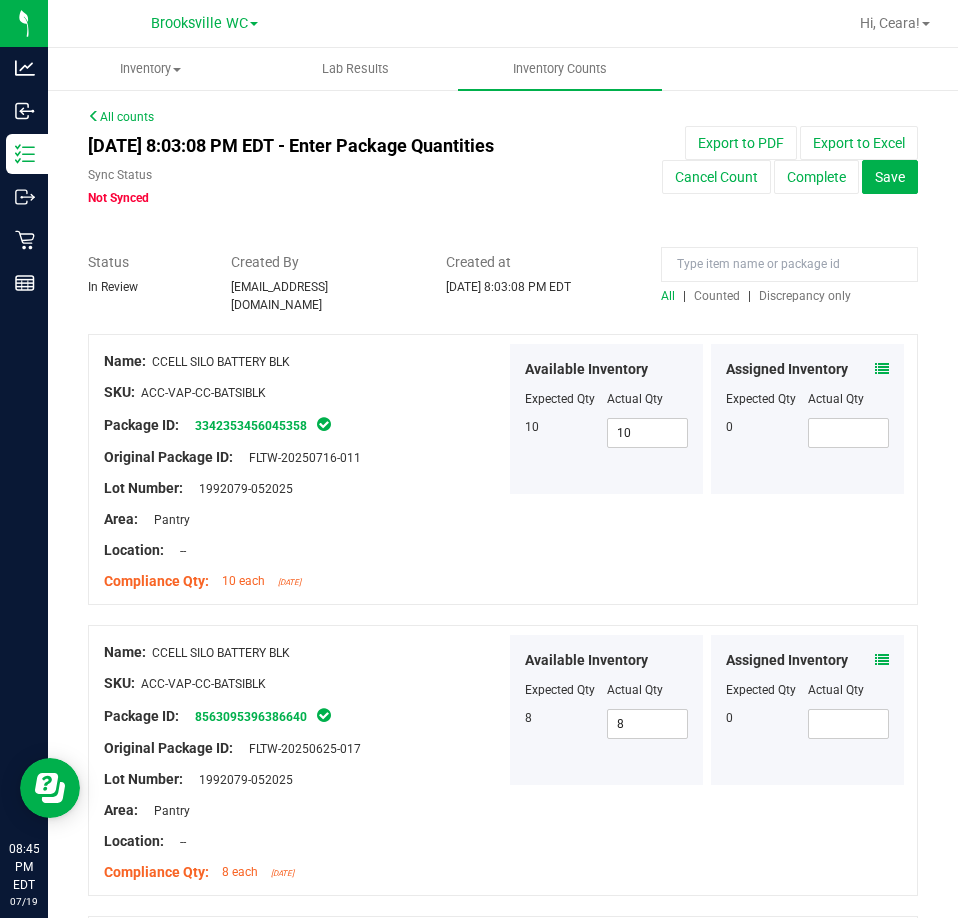 click on "Discrepancy only" at bounding box center (805, 296) 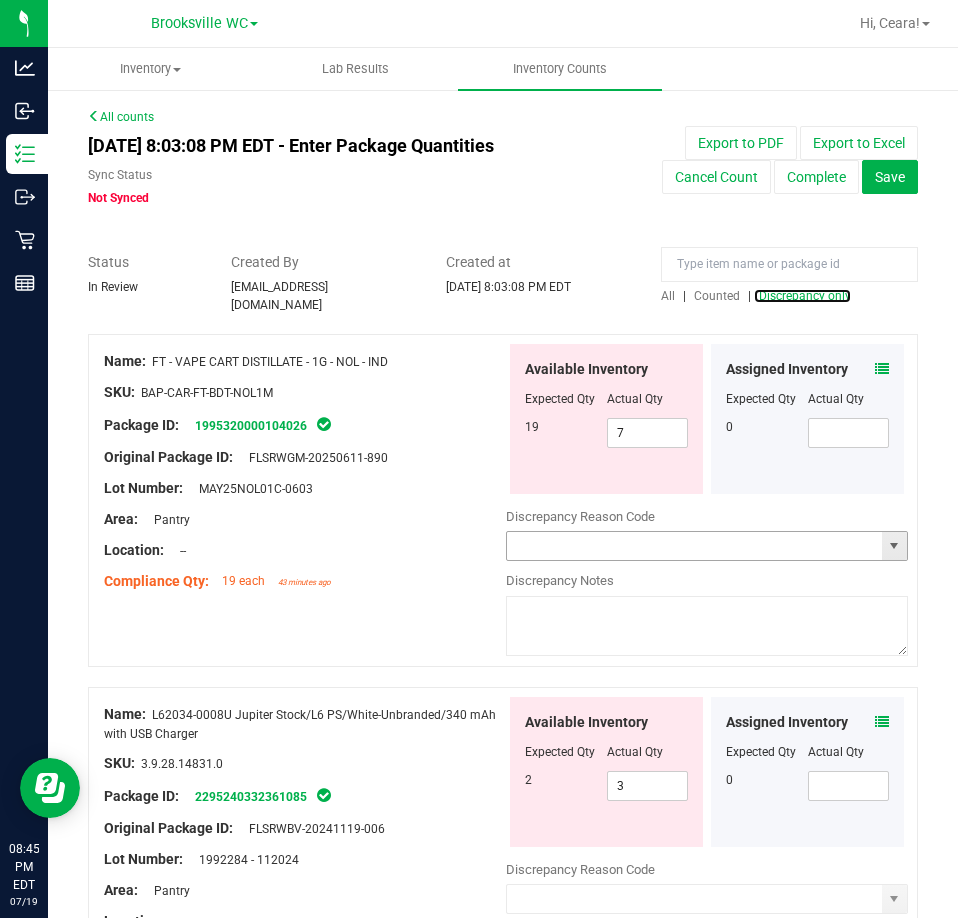 click at bounding box center (894, 546) 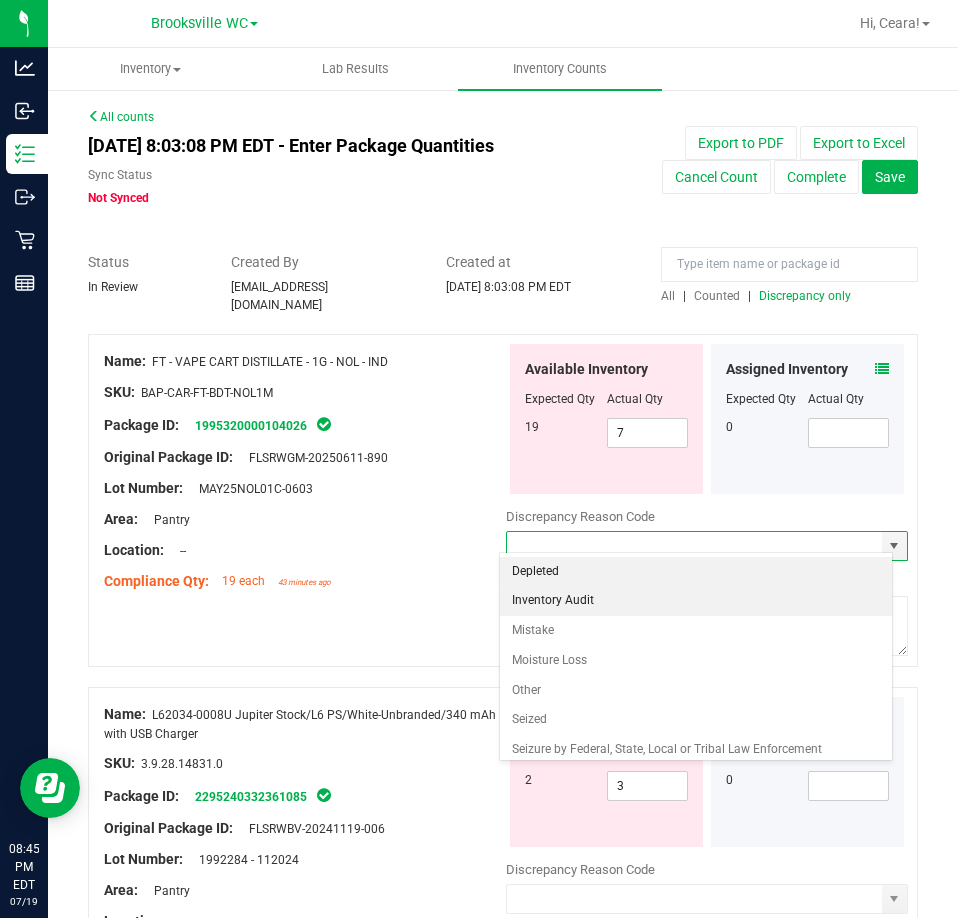 click on "Inventory Audit" at bounding box center (696, 601) 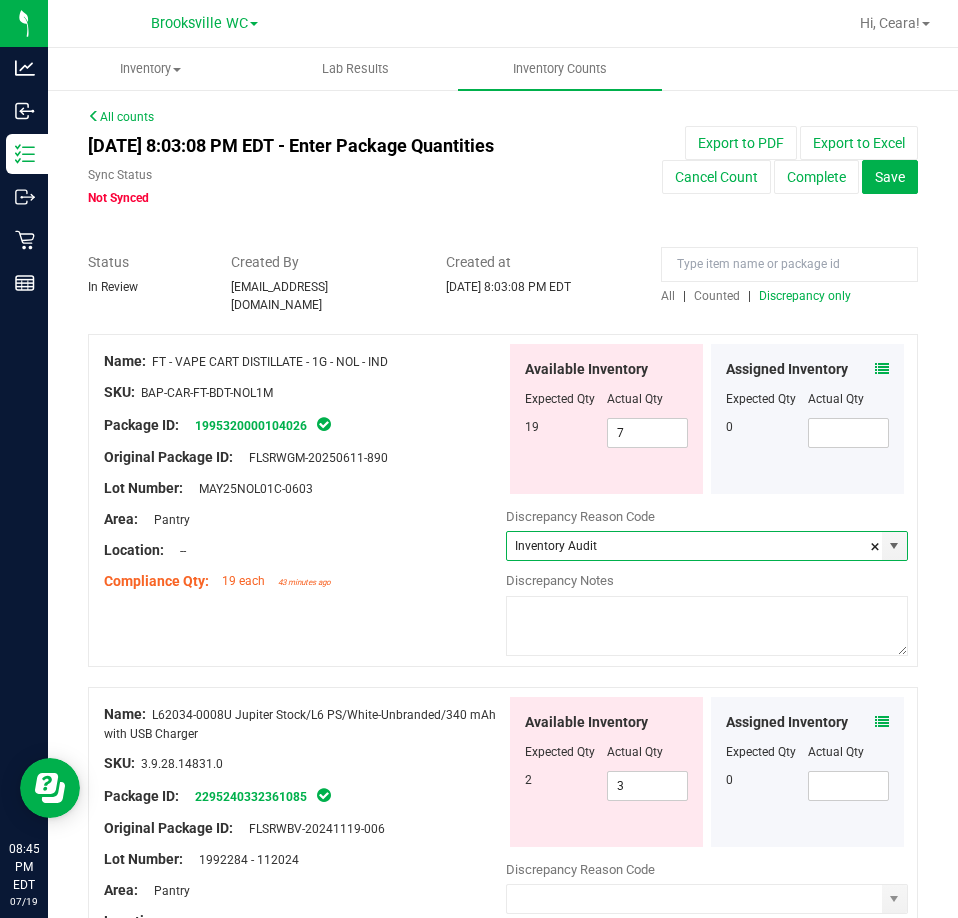 click at bounding box center [707, 626] 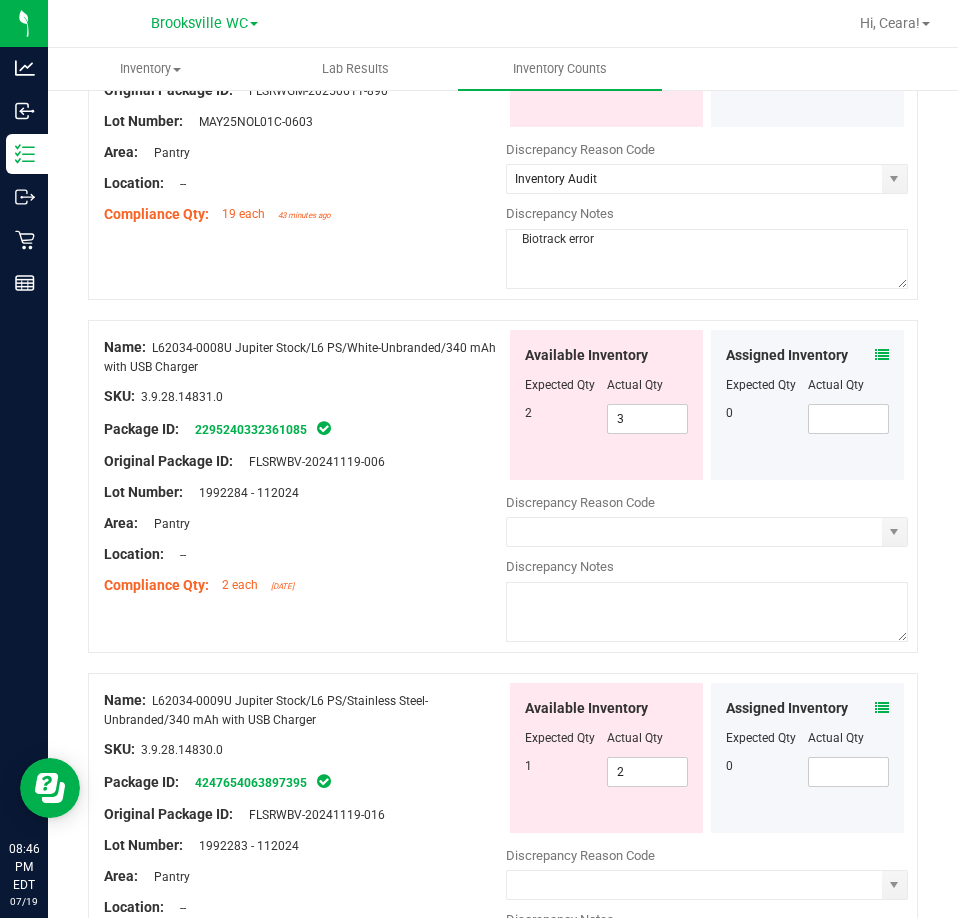 scroll, scrollTop: 400, scrollLeft: 0, axis: vertical 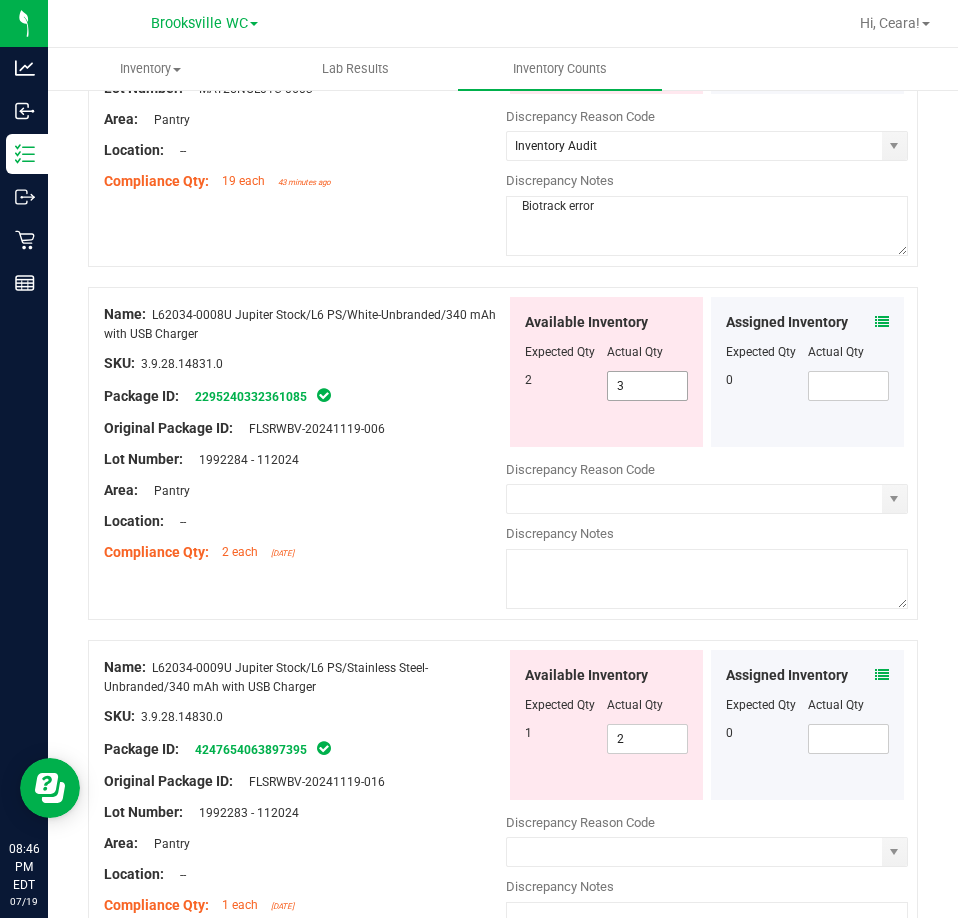 type on "Biotrack error" 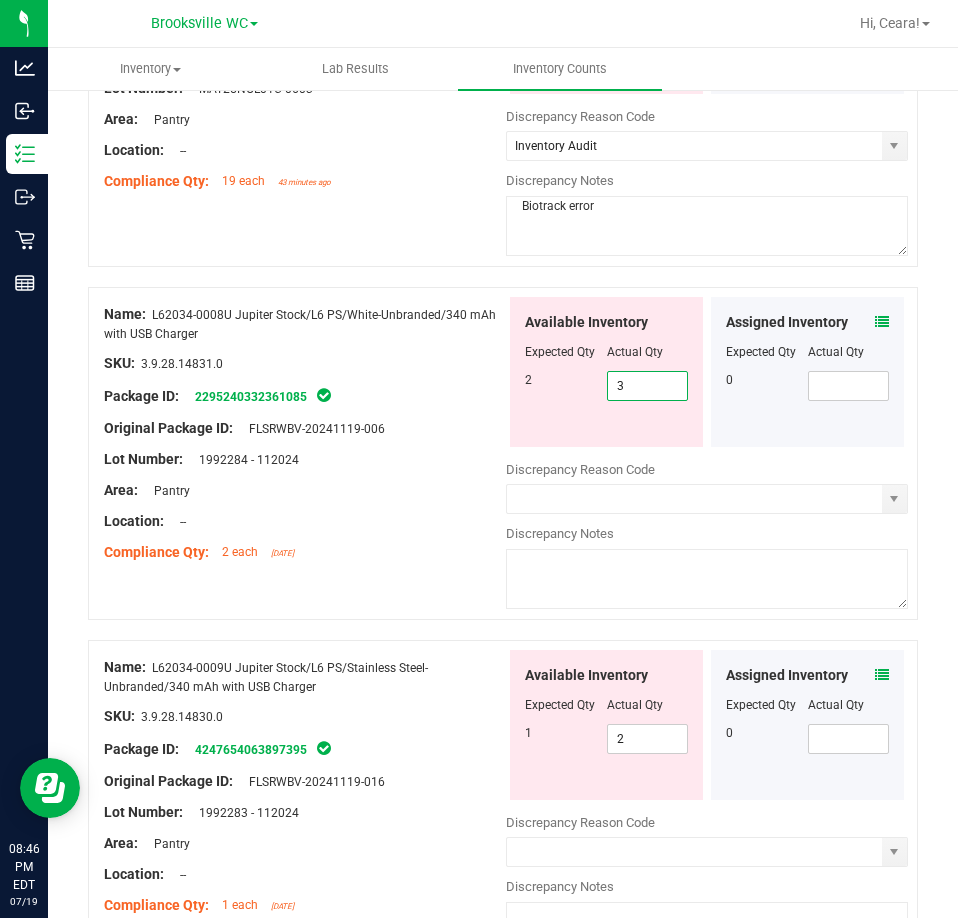 drag, startPoint x: 660, startPoint y: 368, endPoint x: 393, endPoint y: 336, distance: 268.91077 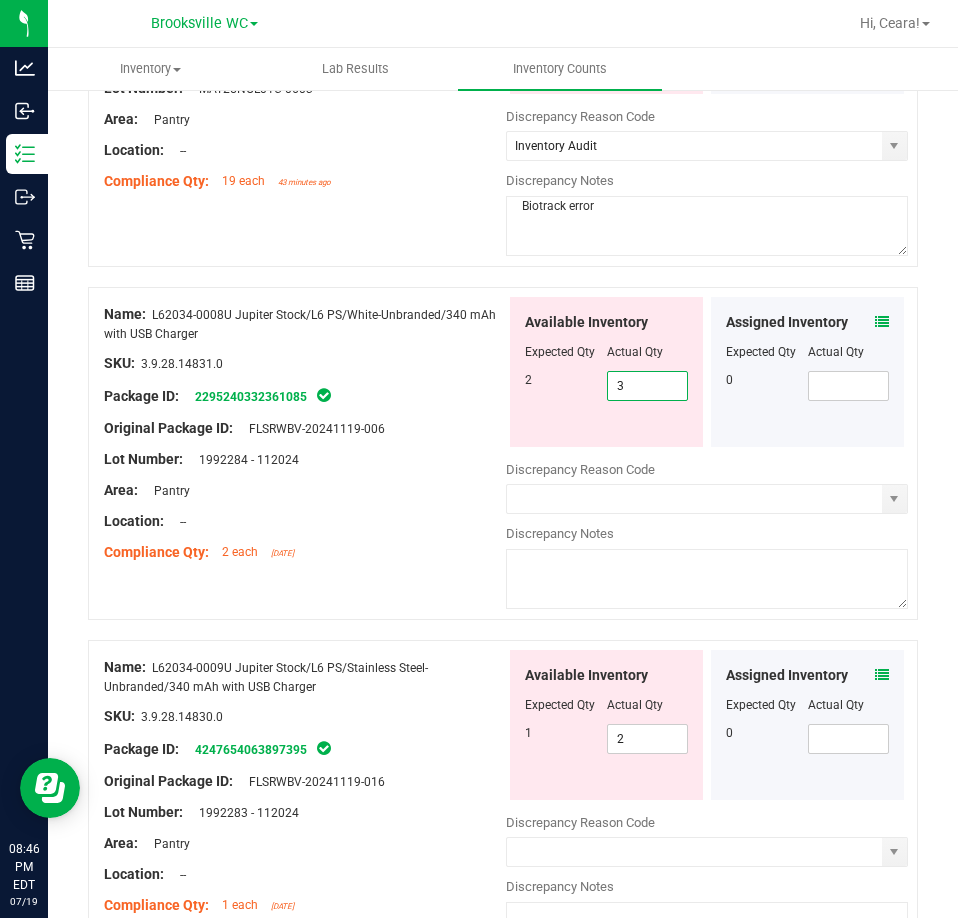 type on "0" 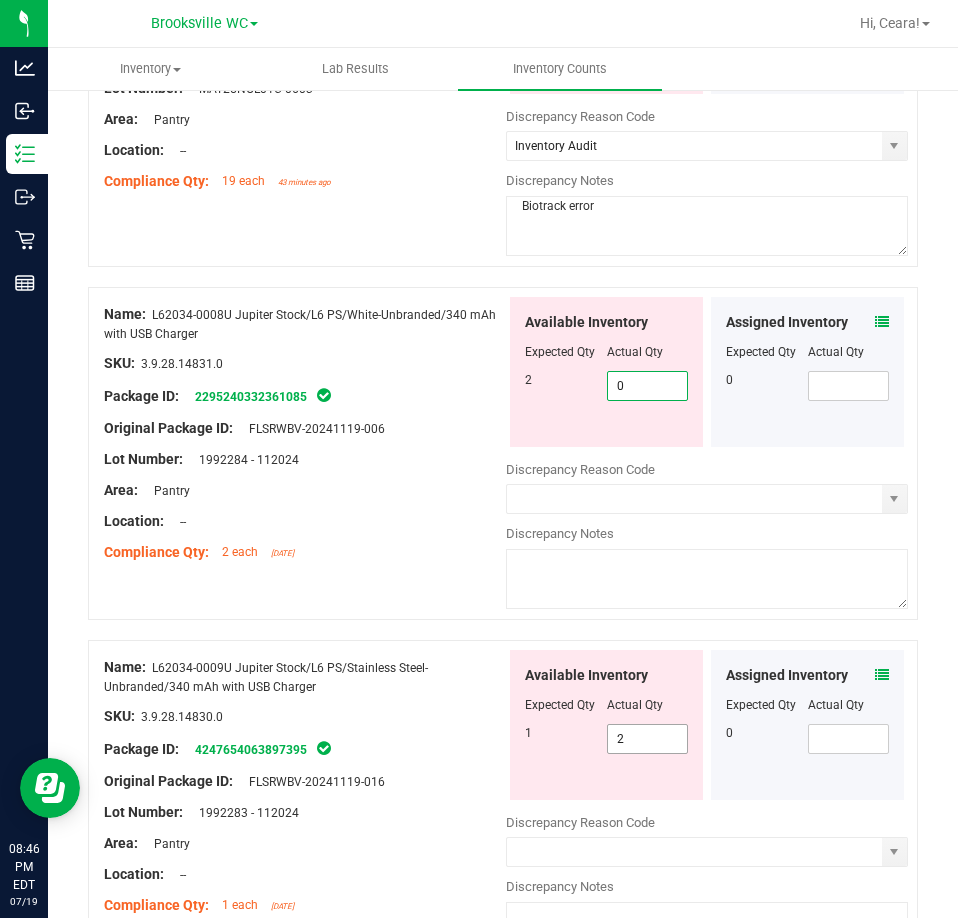 type on "0" 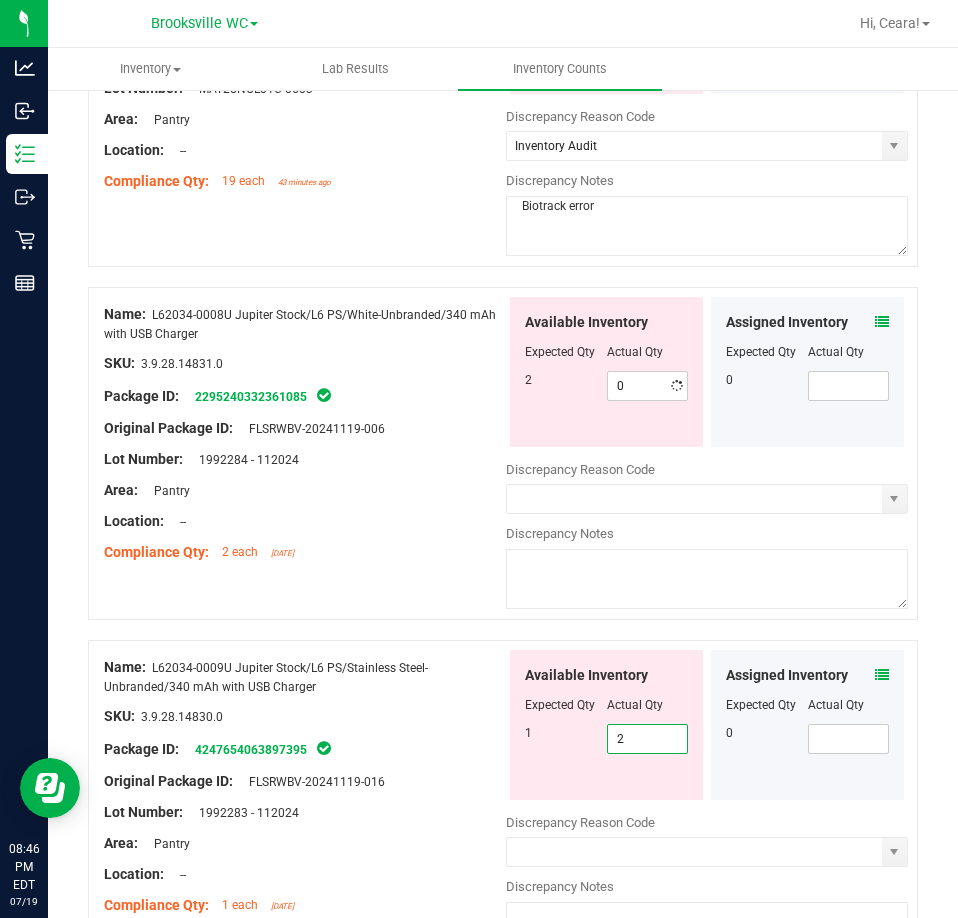 drag, startPoint x: 637, startPoint y: 725, endPoint x: 517, endPoint y: 714, distance: 120.50311 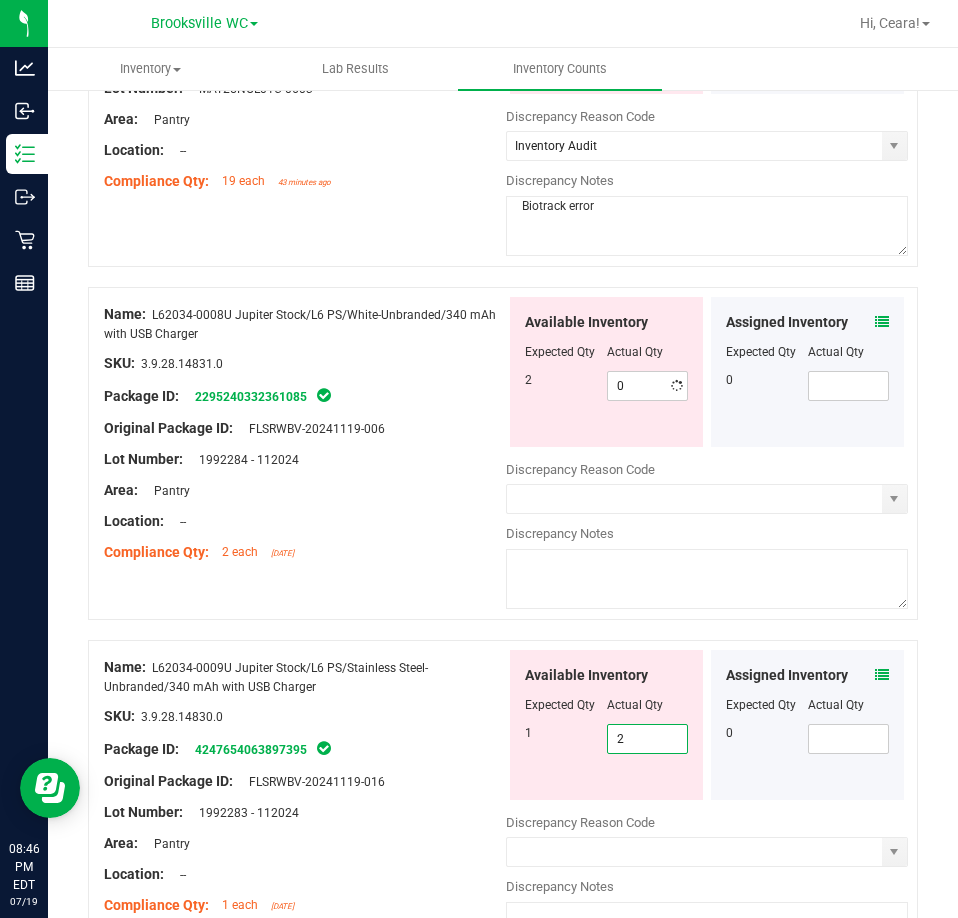 click on "1
2 2" at bounding box center (606, 739) 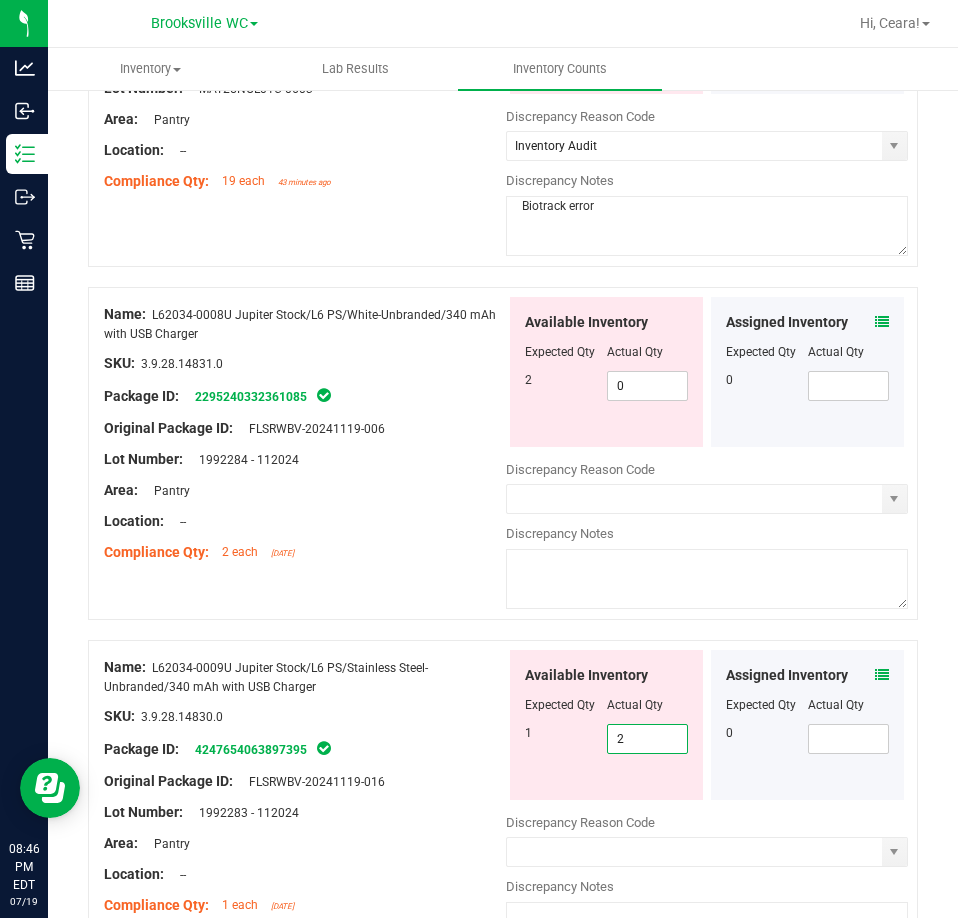 type on "0" 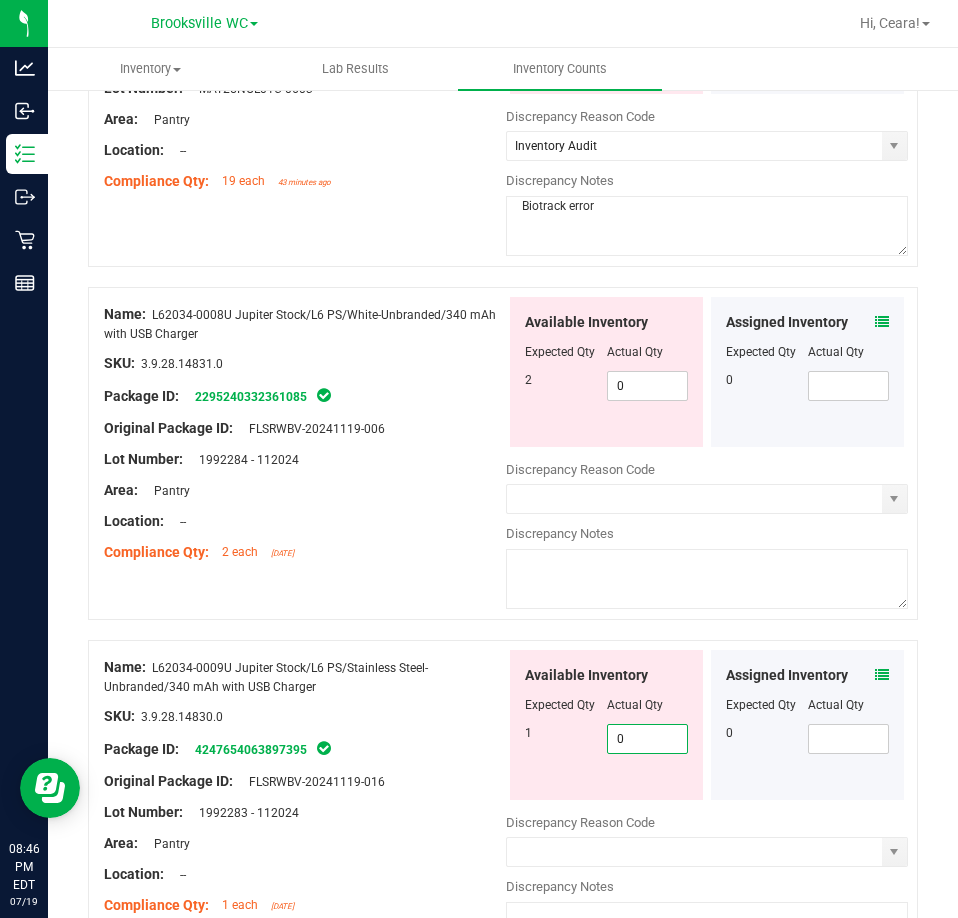 type on "0" 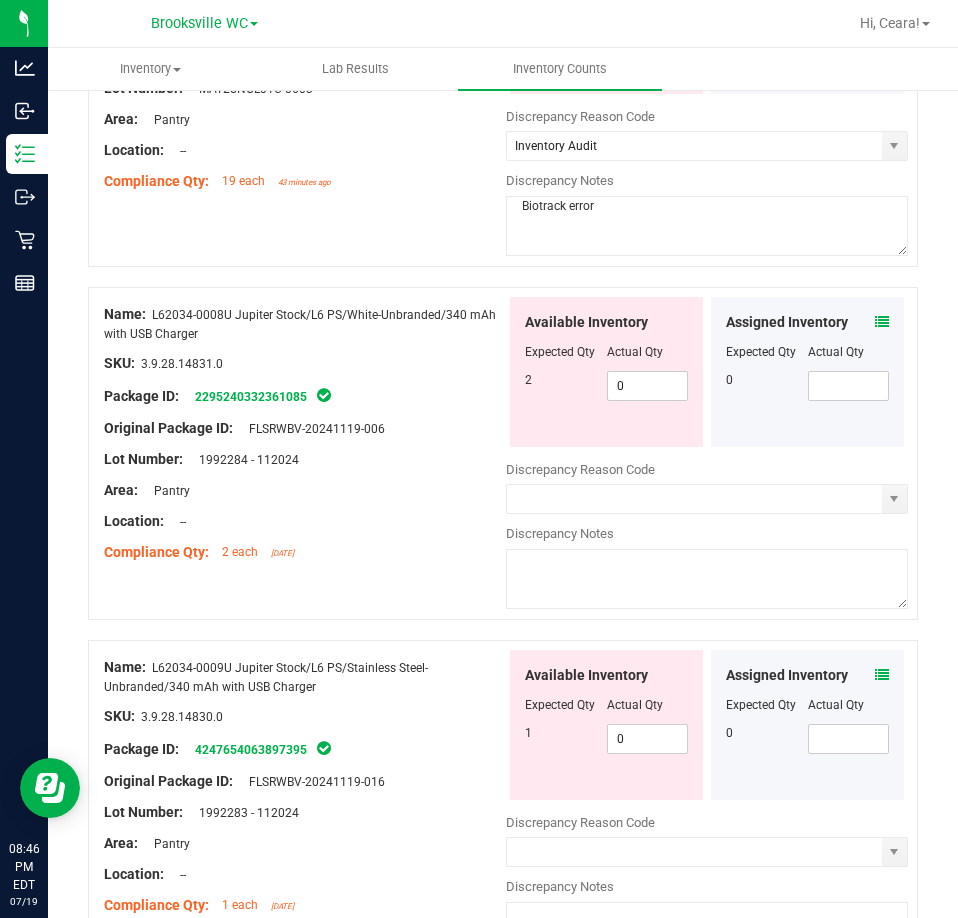 click on "Name:
L62034-0008U Jupiter Stock/L6 PS/White-Unbranded/340 mAh with USB Charger
SKU:
3.9.28.14831.0
Package ID:
2295240332361085
Original Package ID:
FLSRWBV-20241119-006
Lot Number:
1992284 - 112024
0" at bounding box center (503, 453) 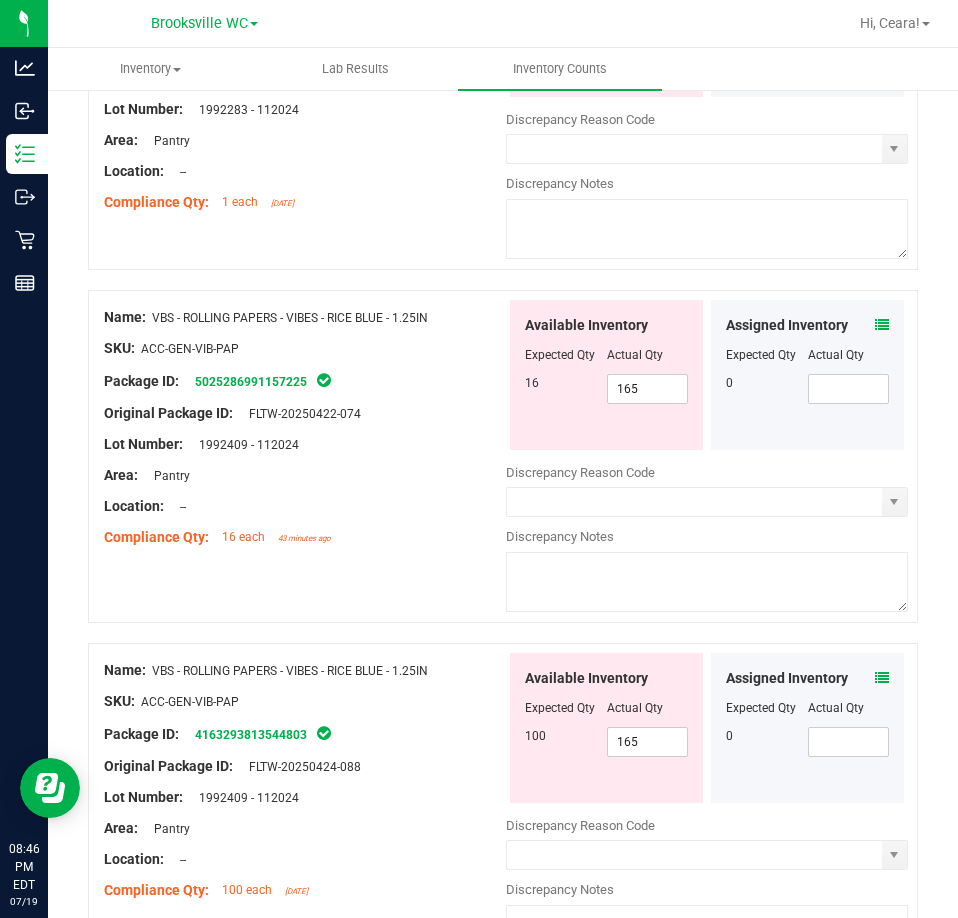 scroll, scrollTop: 993, scrollLeft: 0, axis: vertical 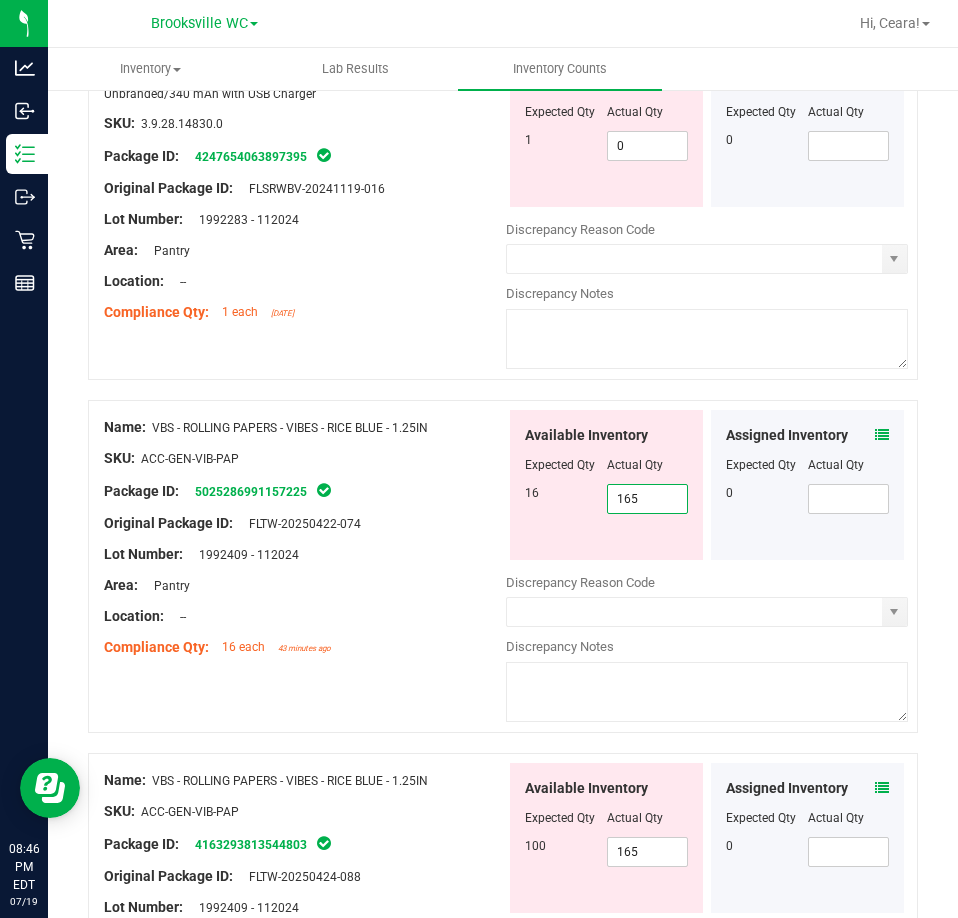 drag, startPoint x: 649, startPoint y: 501, endPoint x: 482, endPoint y: 503, distance: 167.01198 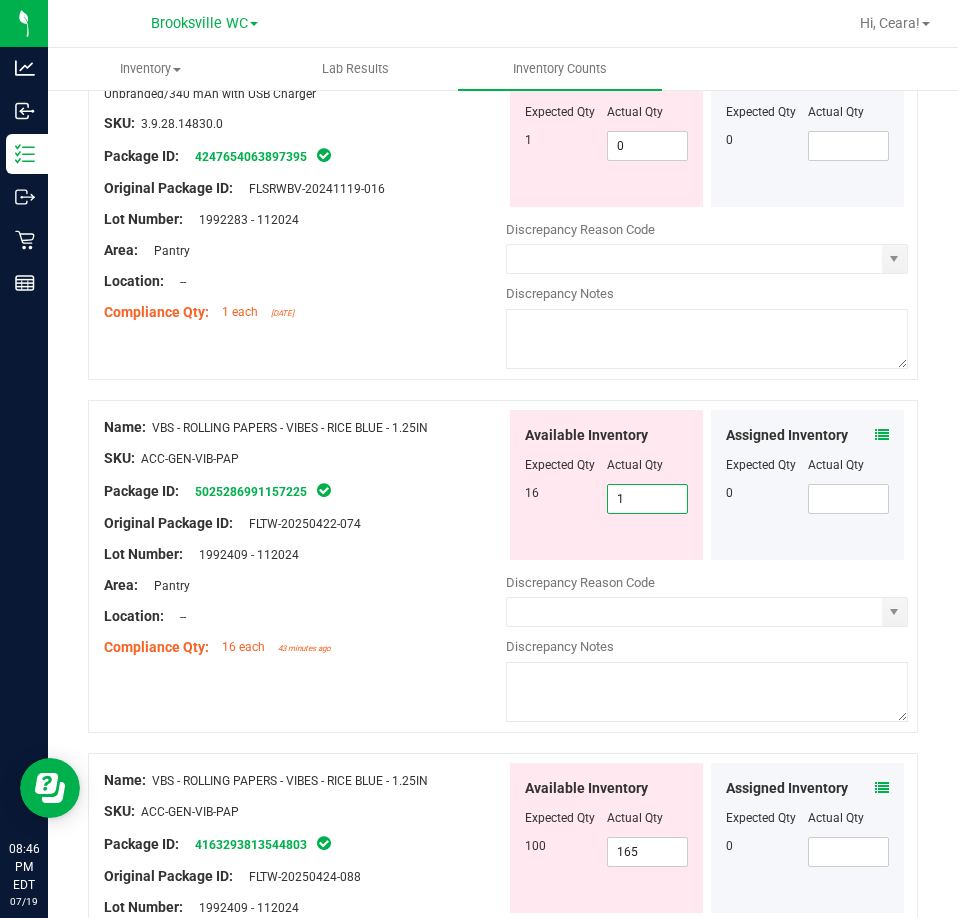 type on "15" 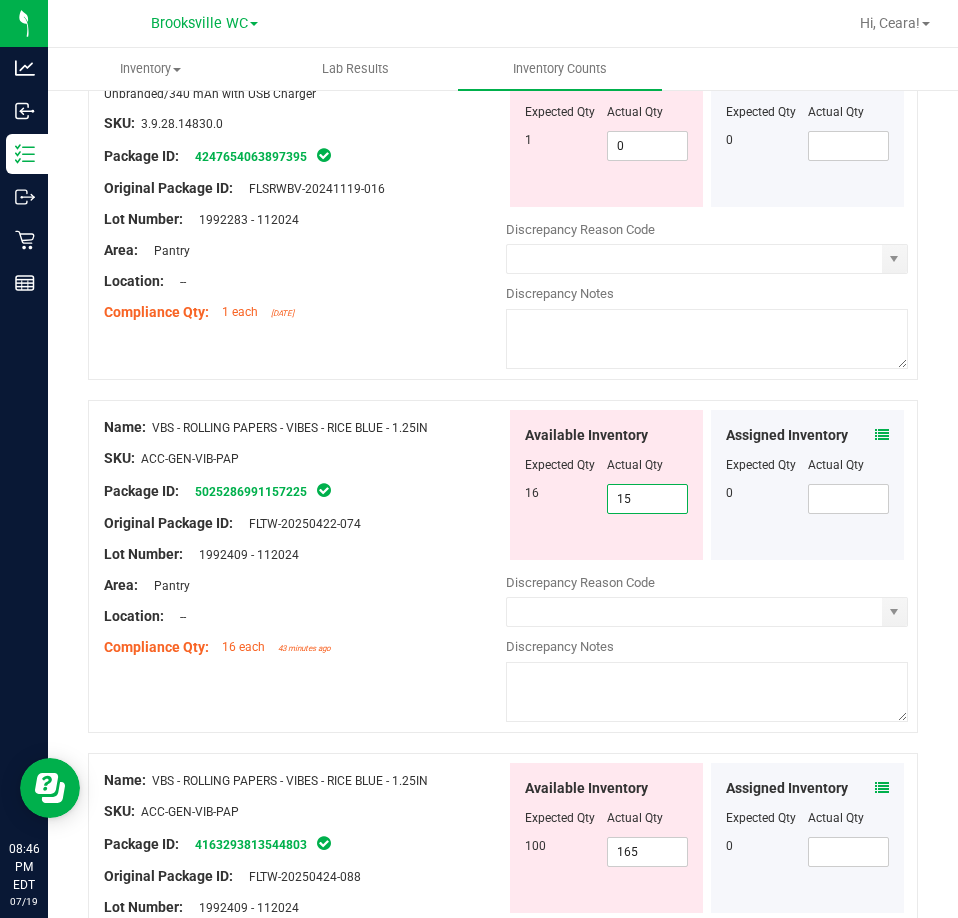 type on "15" 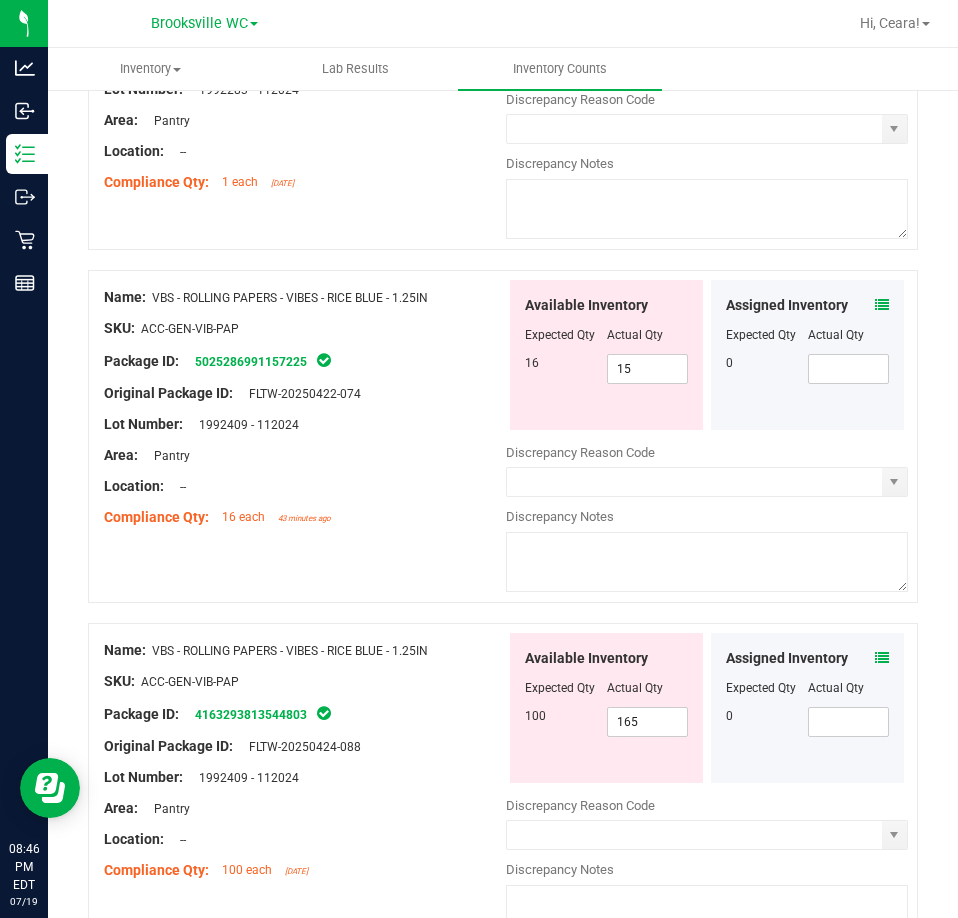 scroll, scrollTop: 1293, scrollLeft: 0, axis: vertical 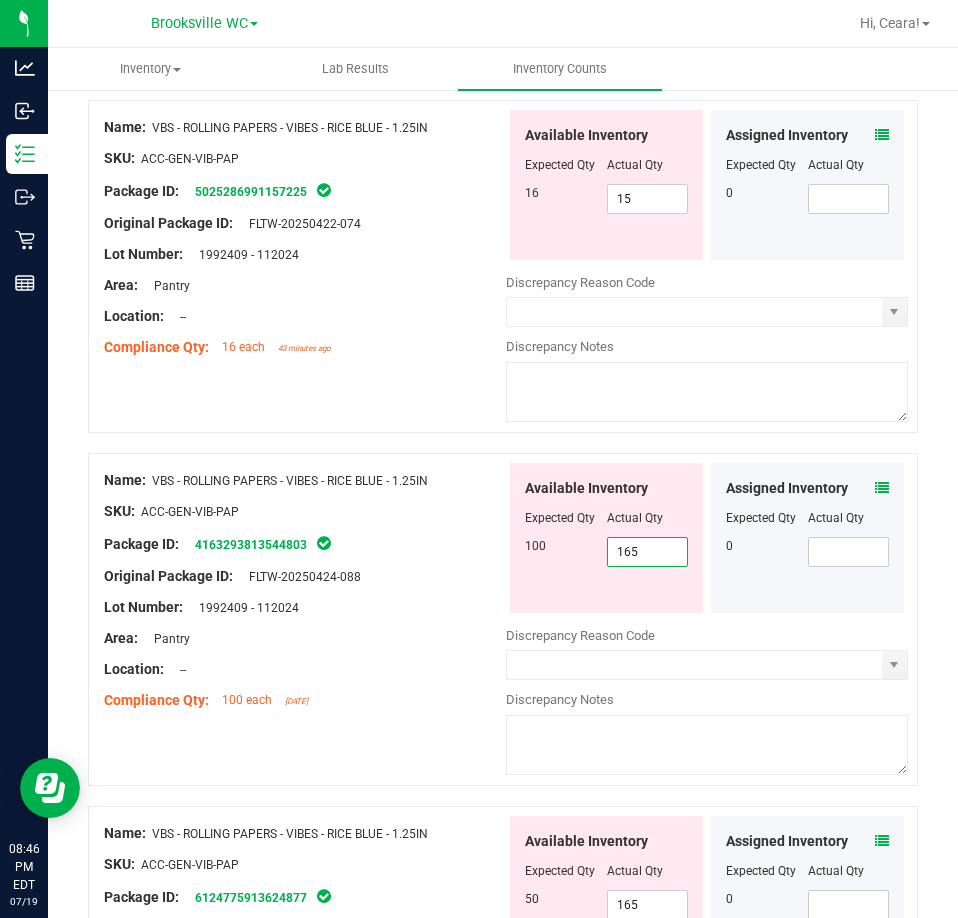 drag, startPoint x: 637, startPoint y: 532, endPoint x: 481, endPoint y: 539, distance: 156.15697 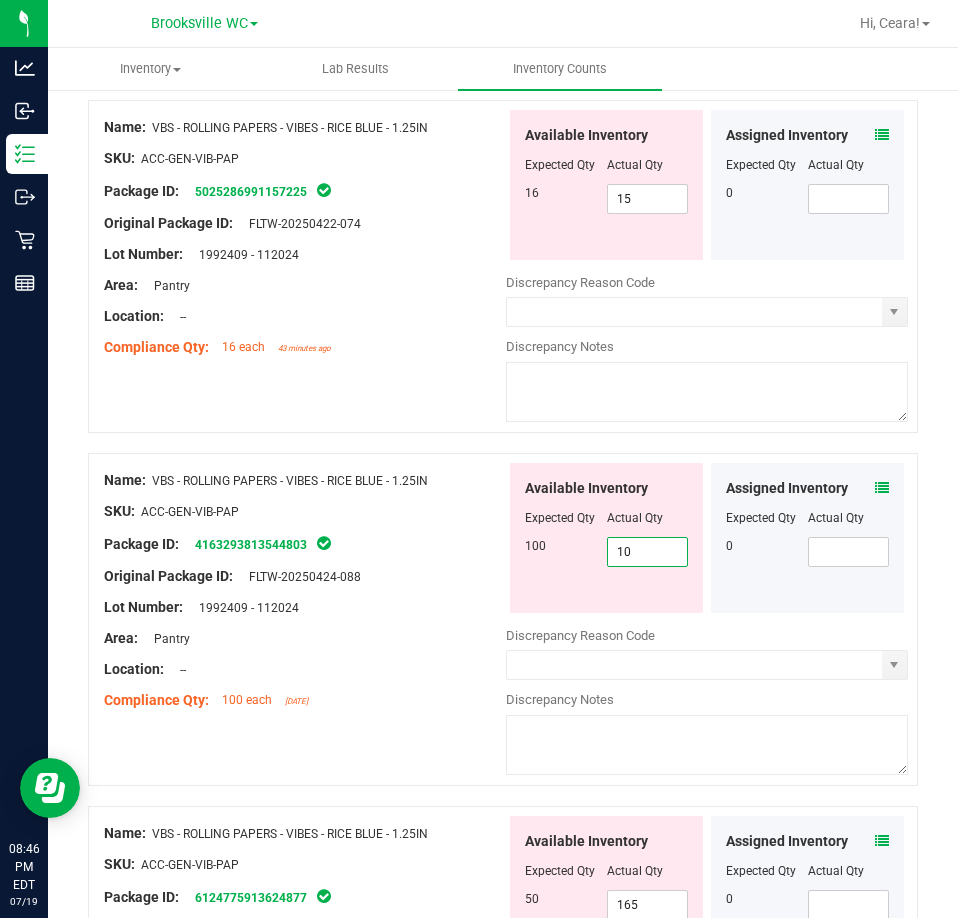 type on "100" 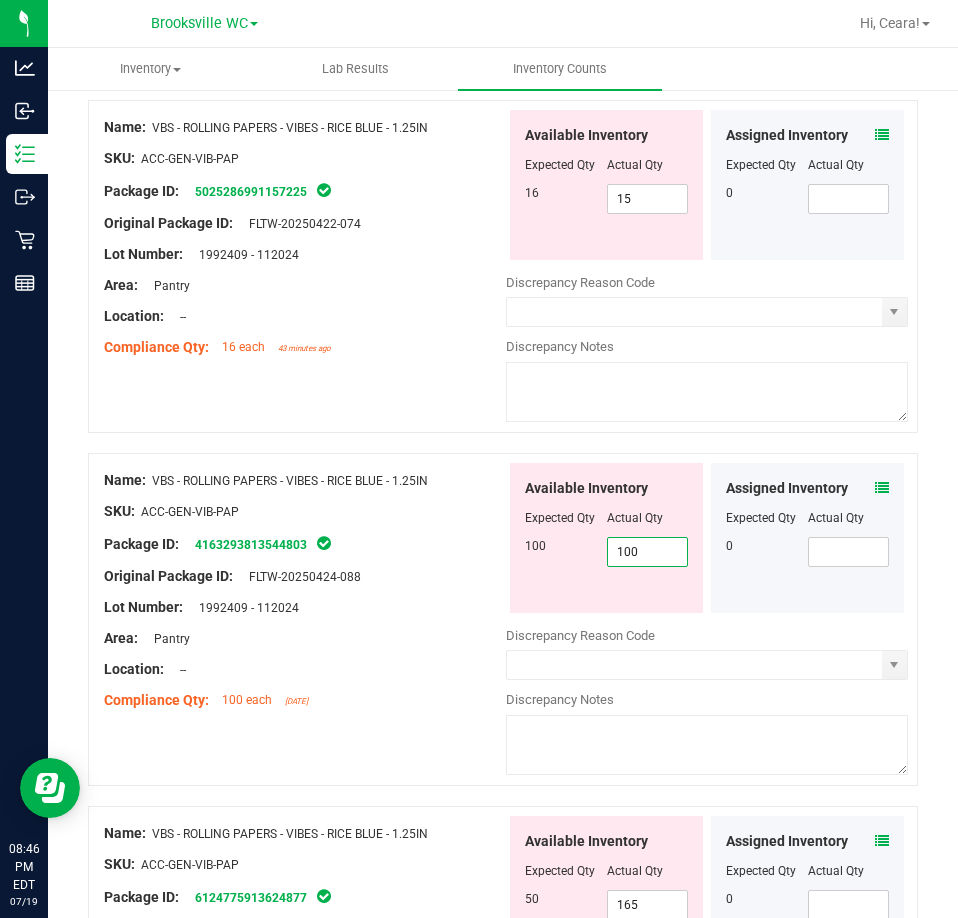 type on "100" 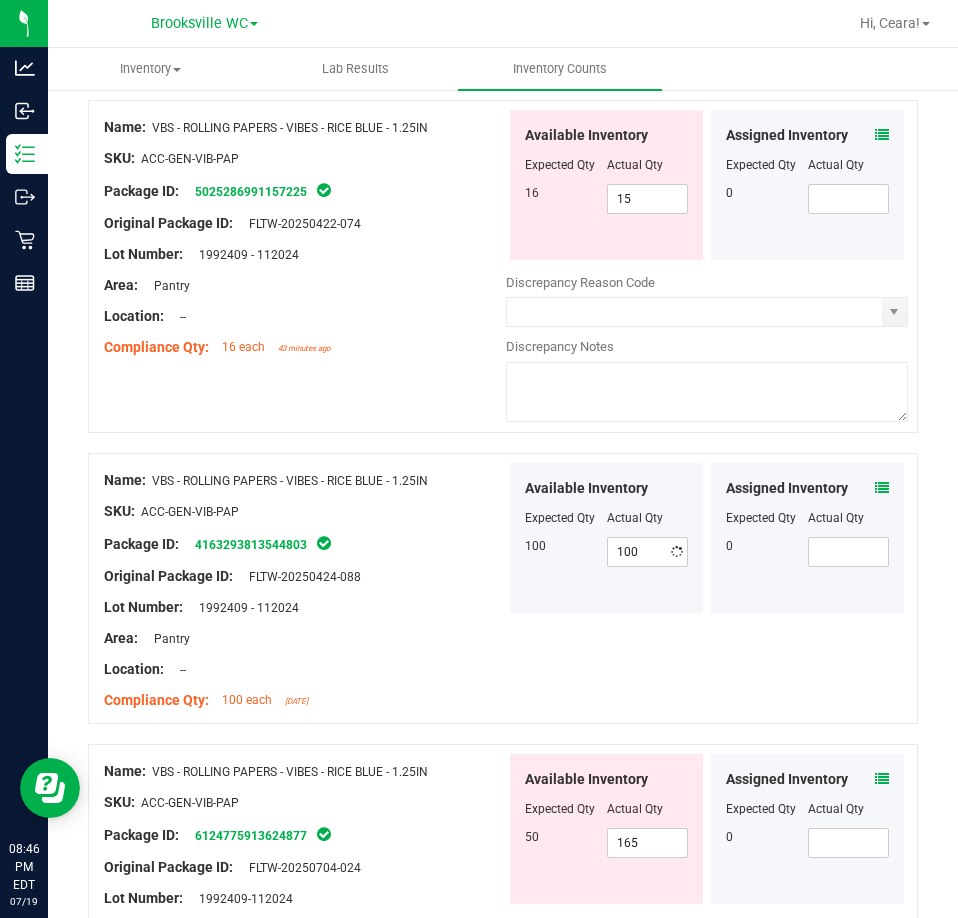 click on "Package ID:
4163293813544803" at bounding box center (305, 544) 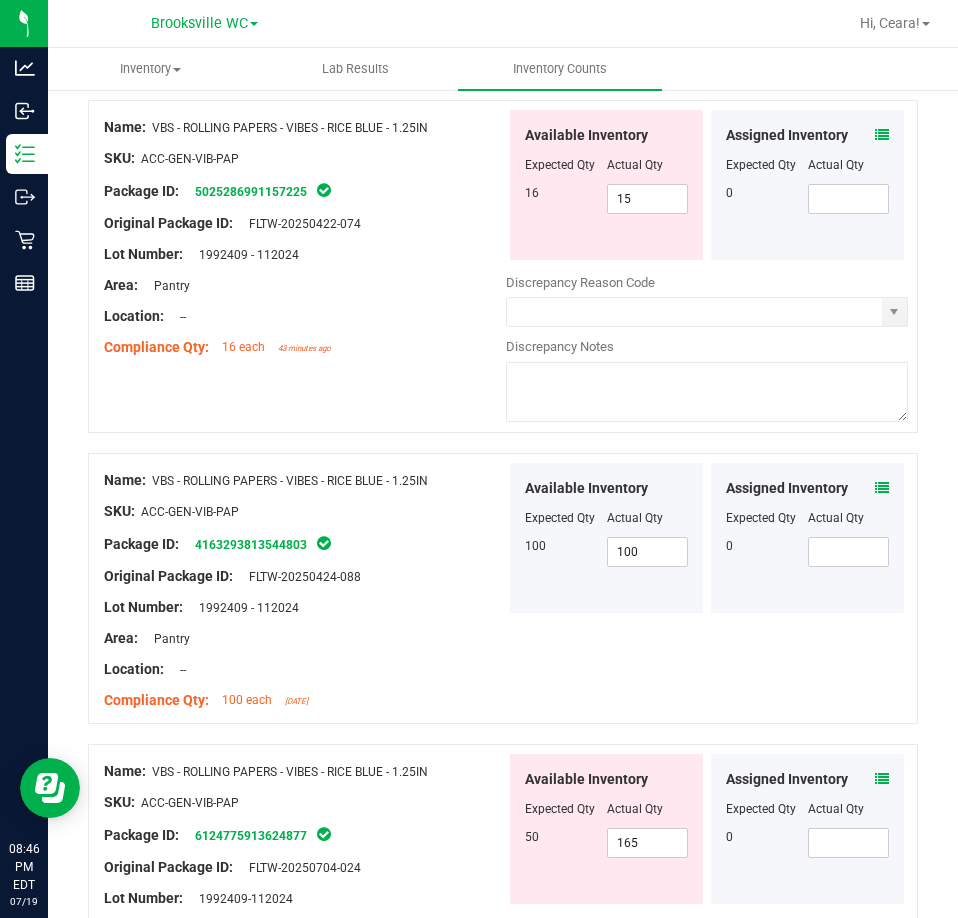 scroll, scrollTop: 1531, scrollLeft: 0, axis: vertical 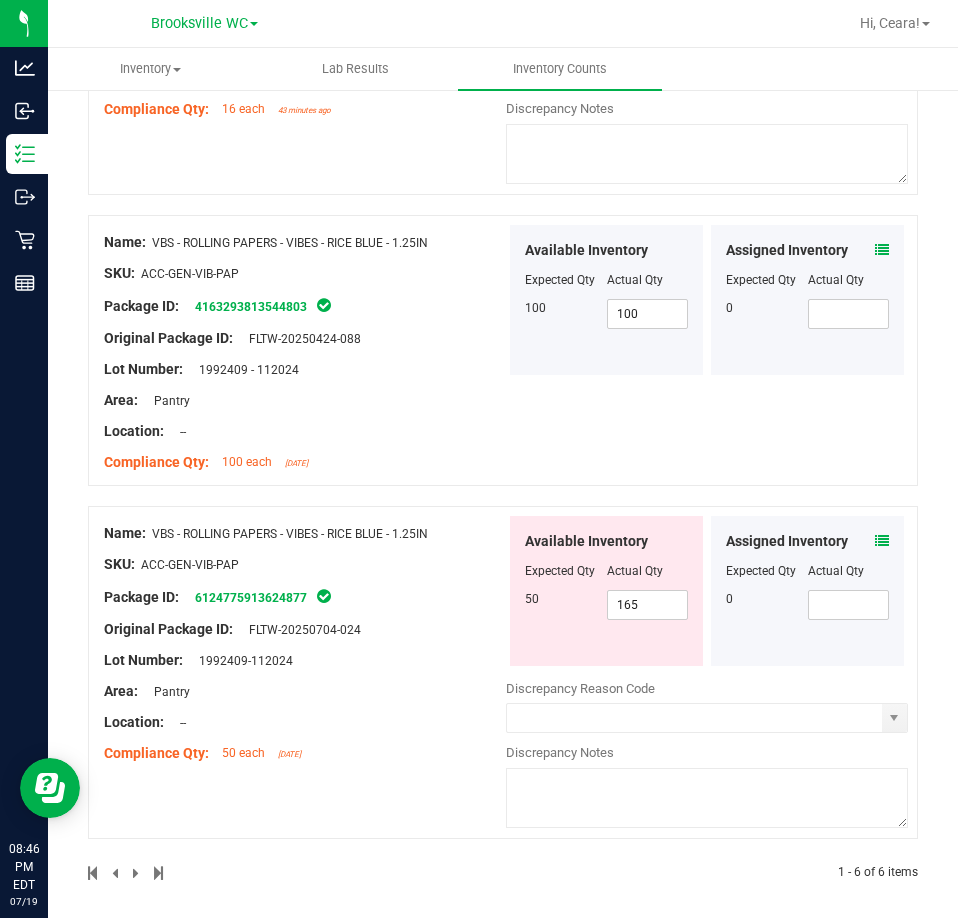 click at bounding box center [606, 585] 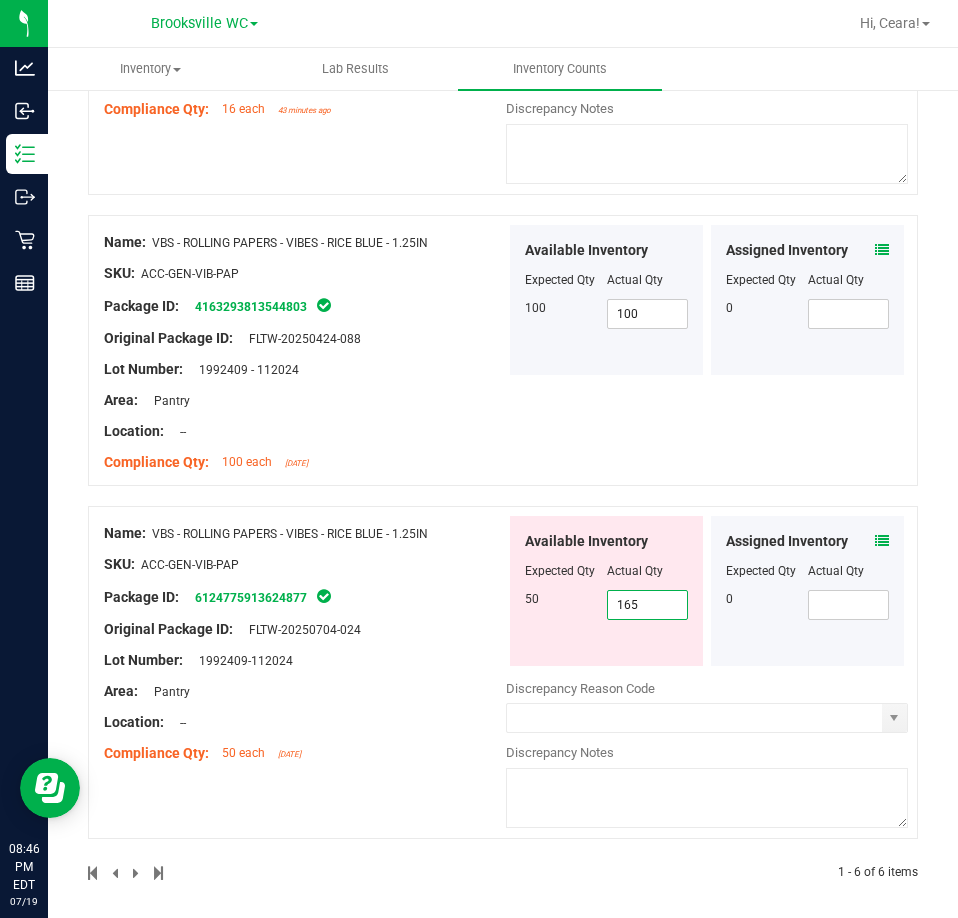 drag, startPoint x: 588, startPoint y: 600, endPoint x: 437, endPoint y: 600, distance: 151 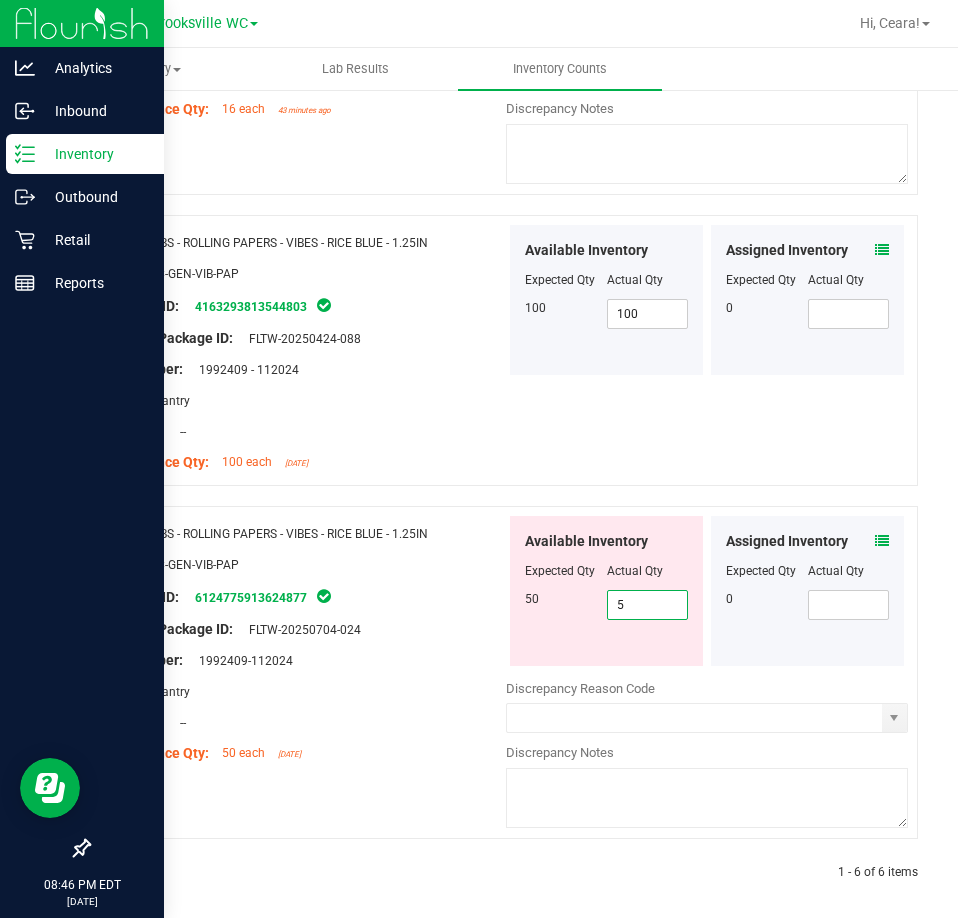 type on "50" 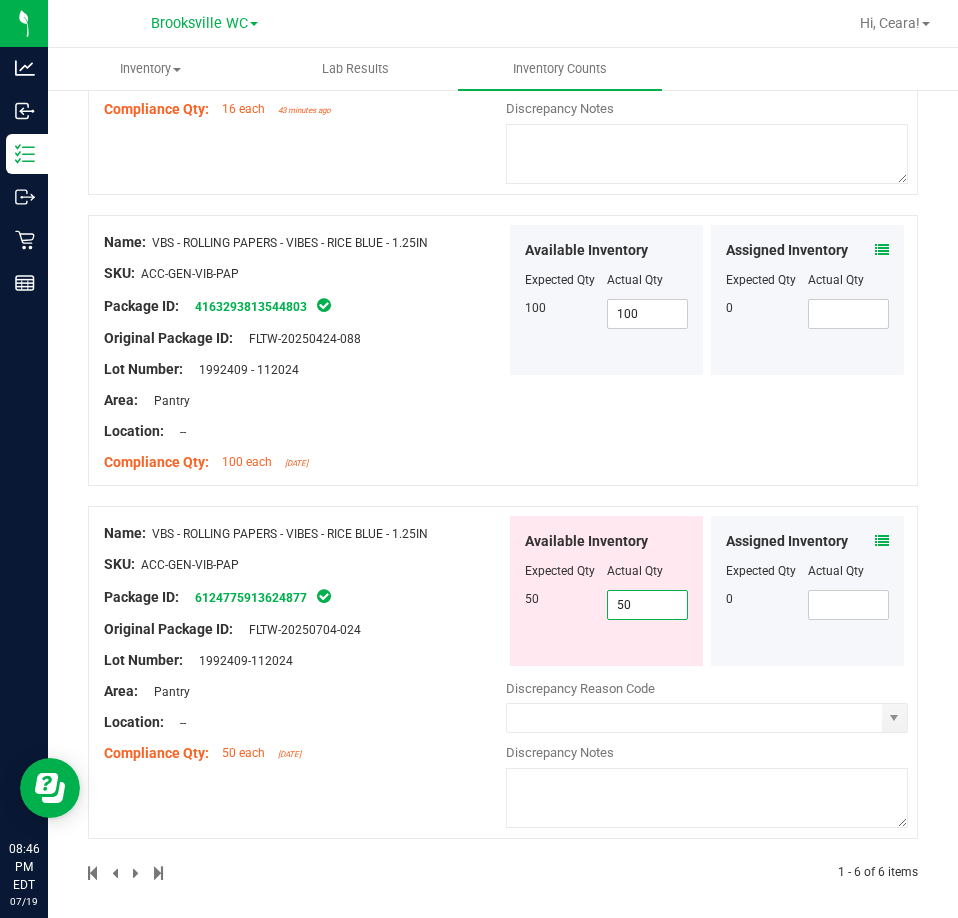 type on "50" 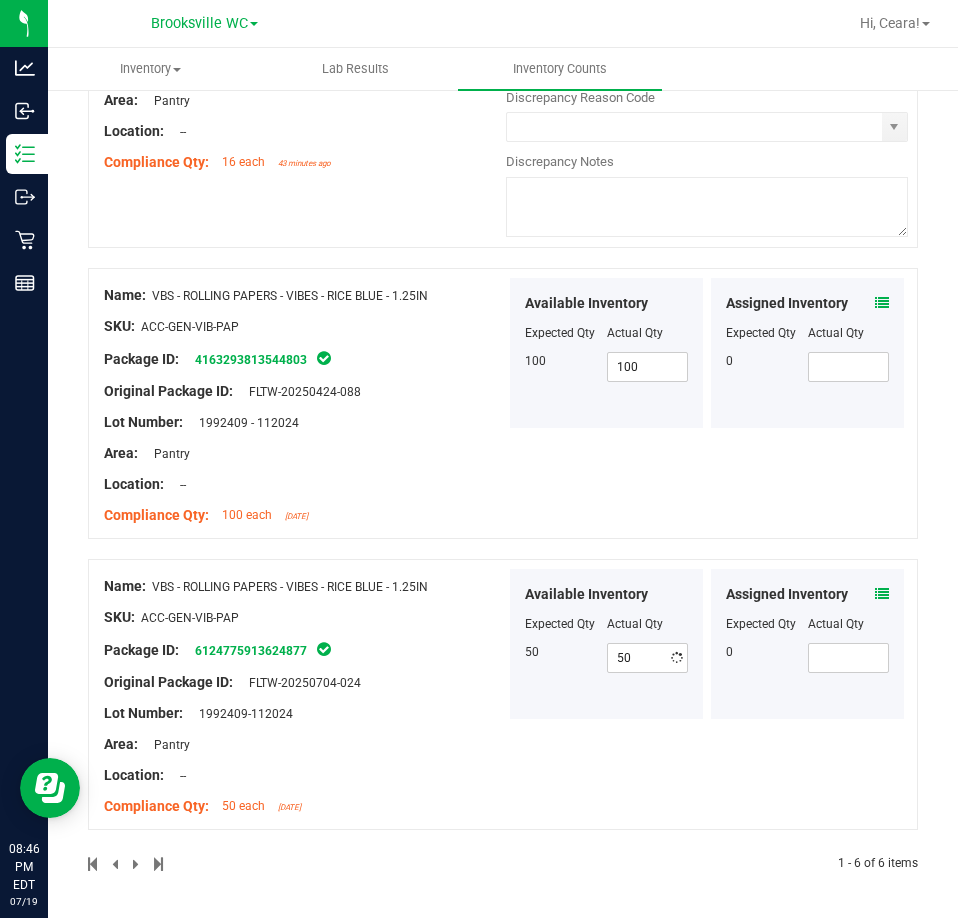 click on "Name:
VBS - ROLLING PAPERS - VIBES - RICE BLUE - 1.25IN
SKU:
ACC-GEN-VIB-PAP
Package ID:
6124775913624877
Original Package ID:
FLTW-20250704-024
Lot Number:
1992409-112024" at bounding box center [305, 696] 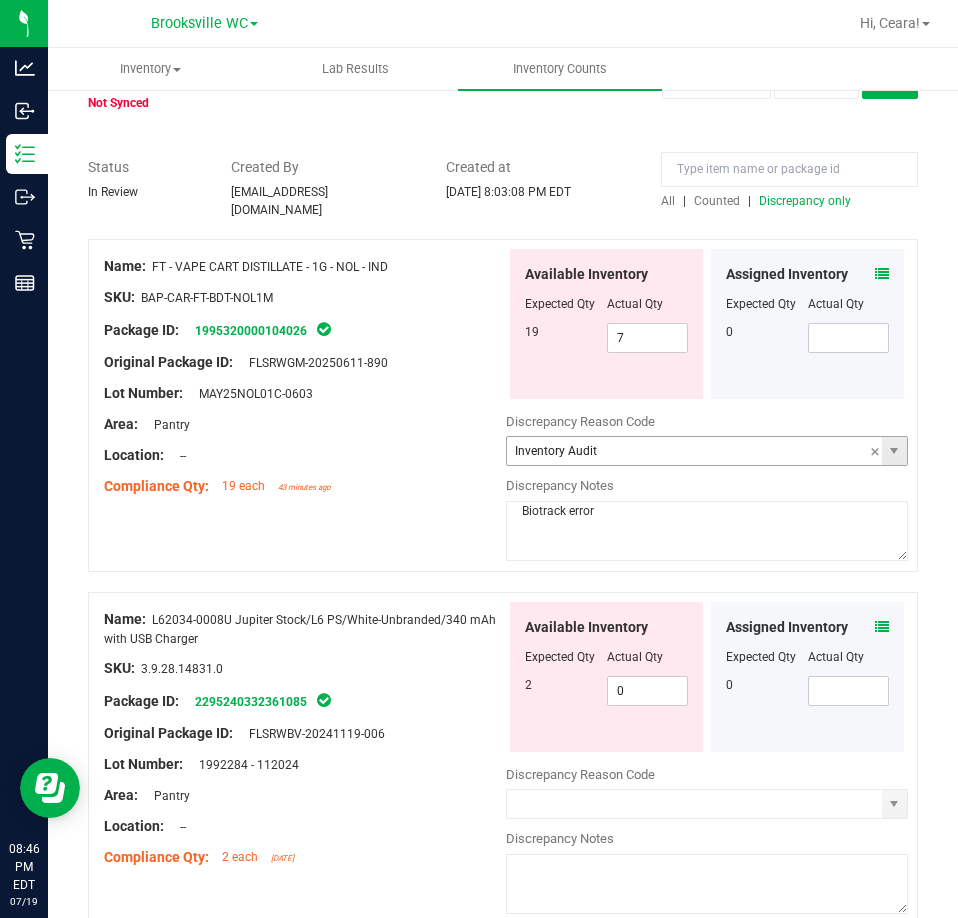 scroll, scrollTop: 0, scrollLeft: 0, axis: both 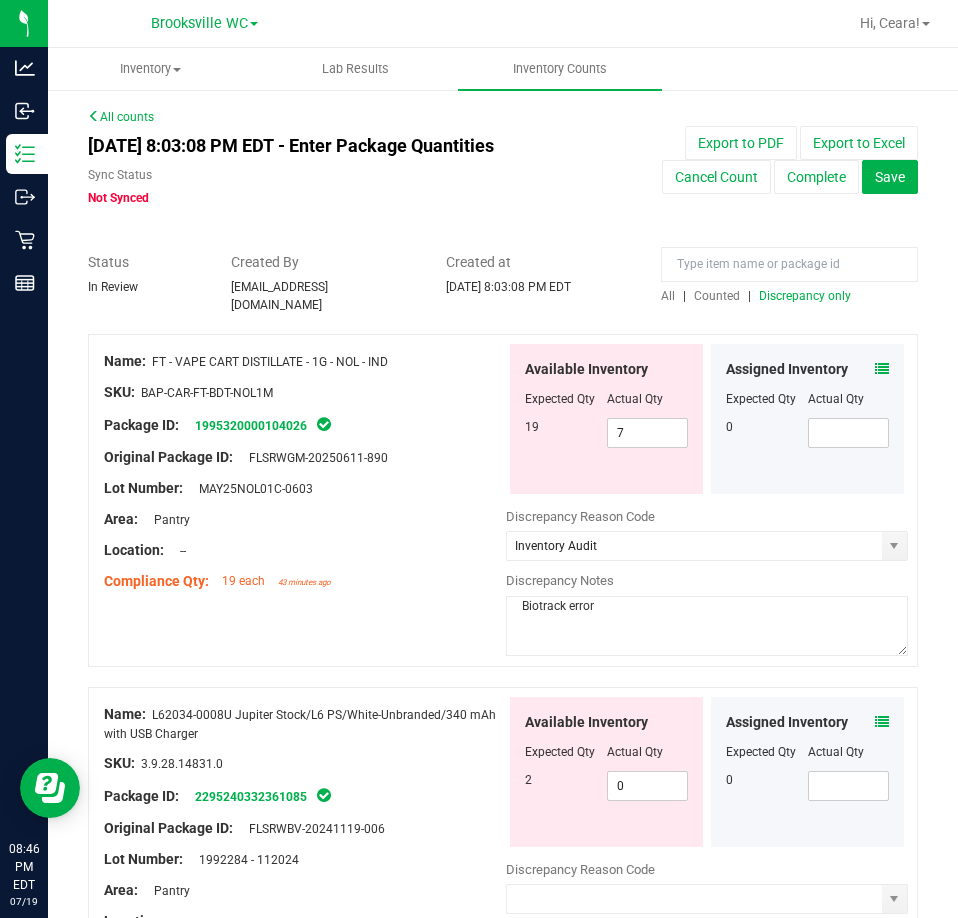 click on "Discrepancy only" at bounding box center [805, 296] 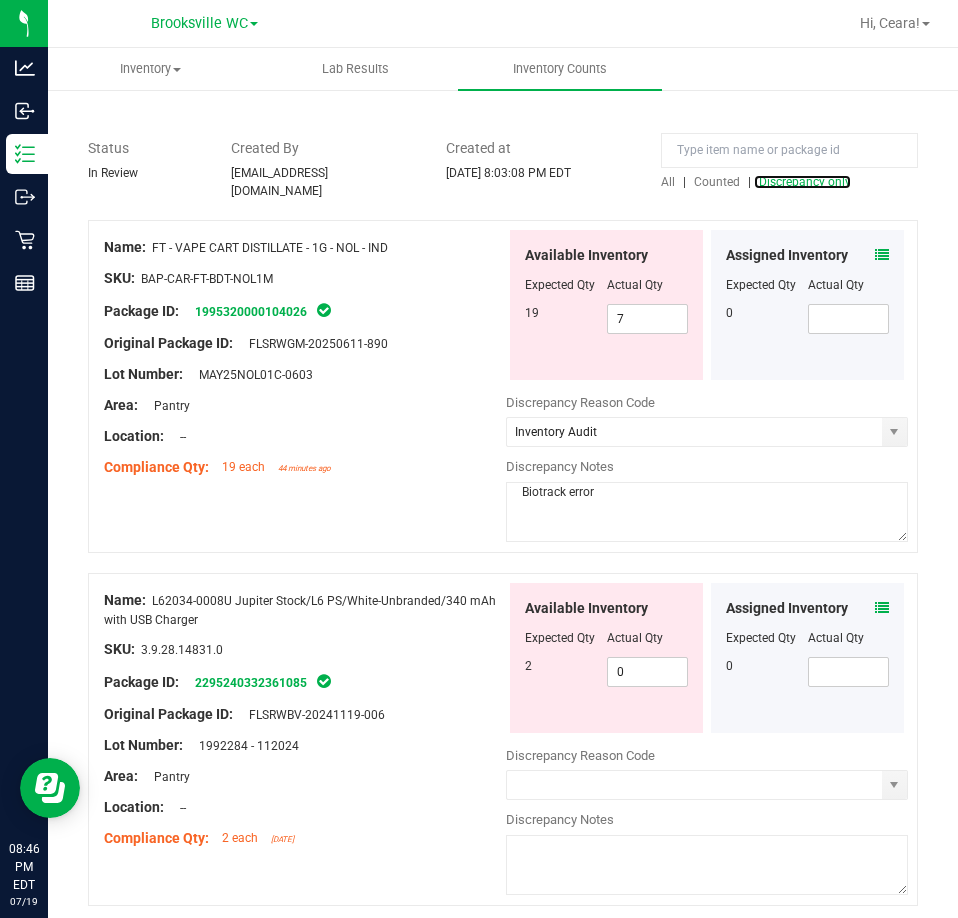 scroll, scrollTop: 200, scrollLeft: 0, axis: vertical 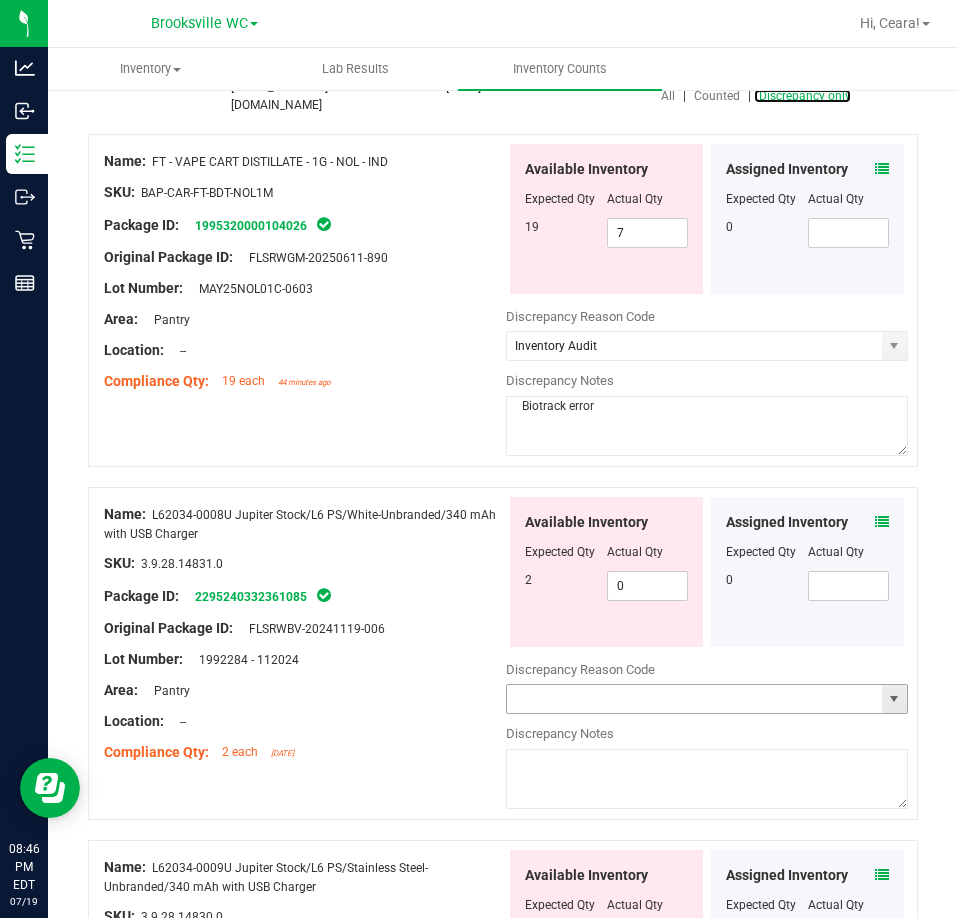 click at bounding box center [894, 699] 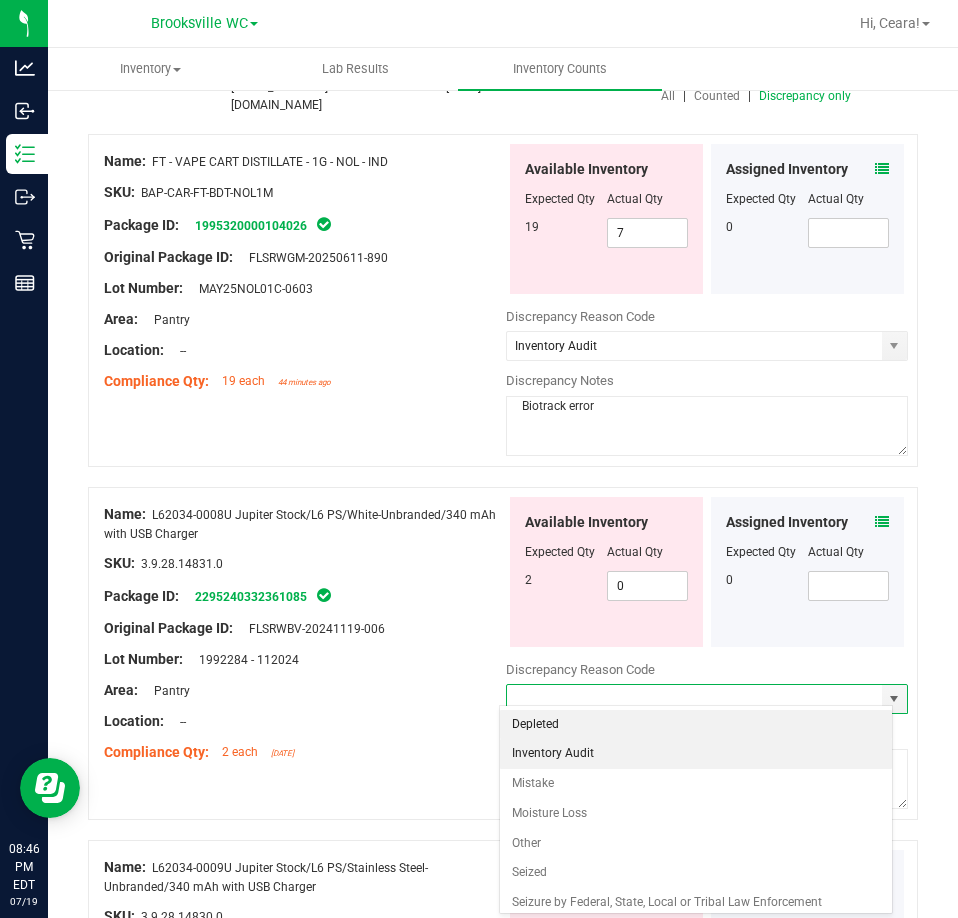 click on "Inventory Audit" at bounding box center (696, 754) 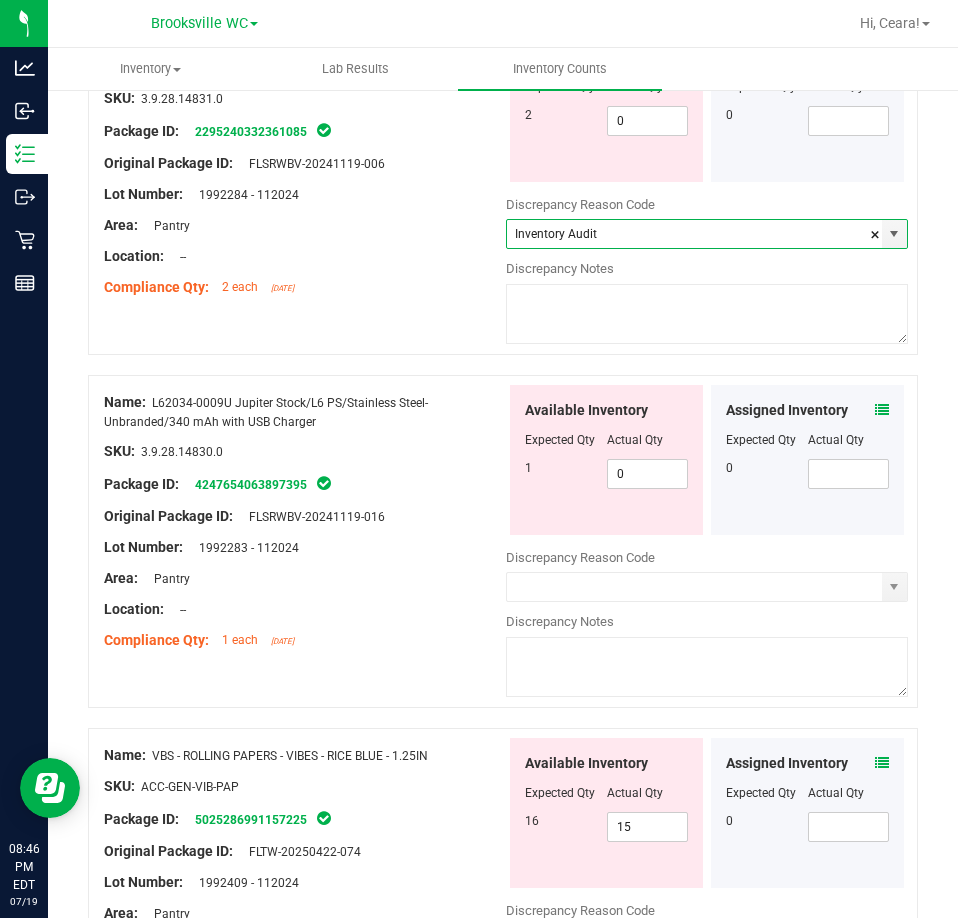 scroll, scrollTop: 700, scrollLeft: 0, axis: vertical 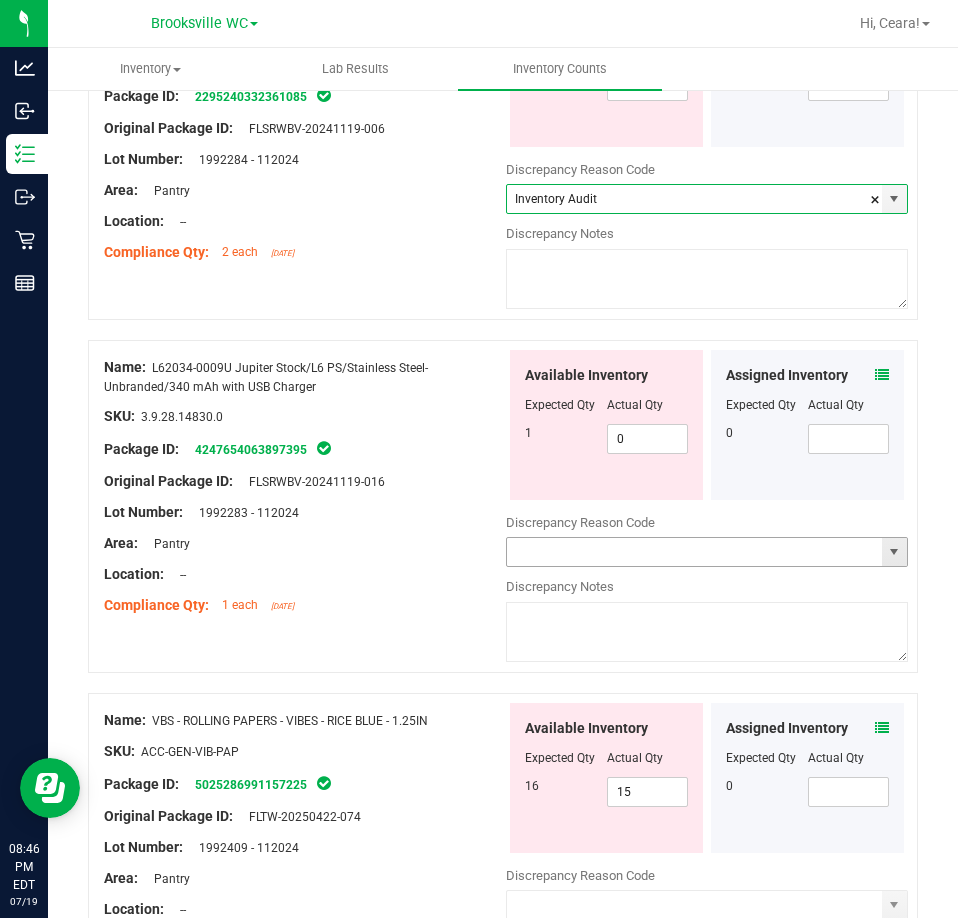 click at bounding box center [894, 552] 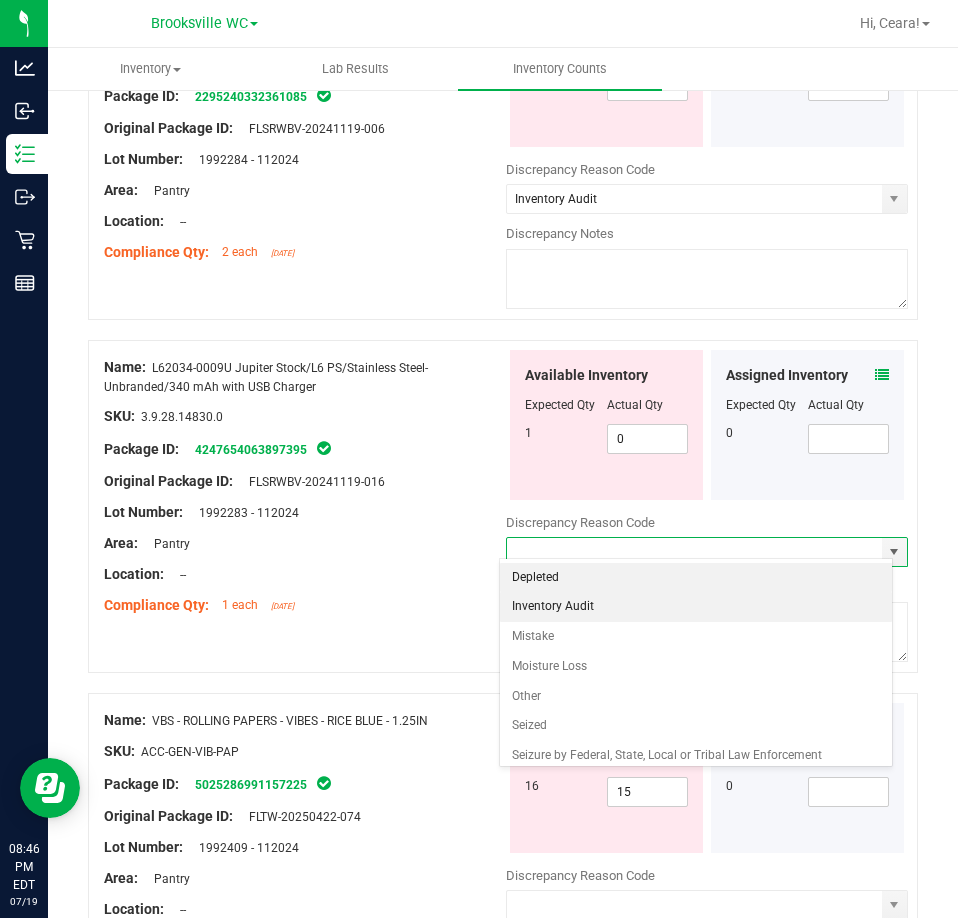 click on "Inventory Audit" at bounding box center (696, 607) 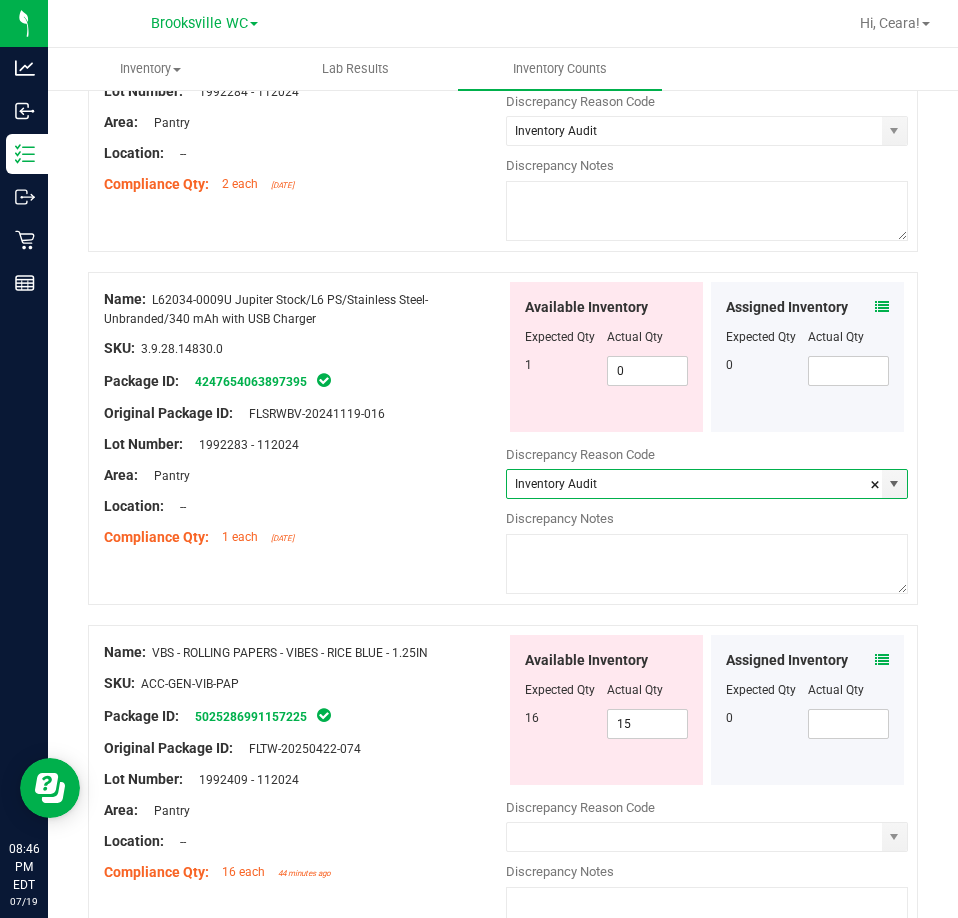 scroll, scrollTop: 887, scrollLeft: 0, axis: vertical 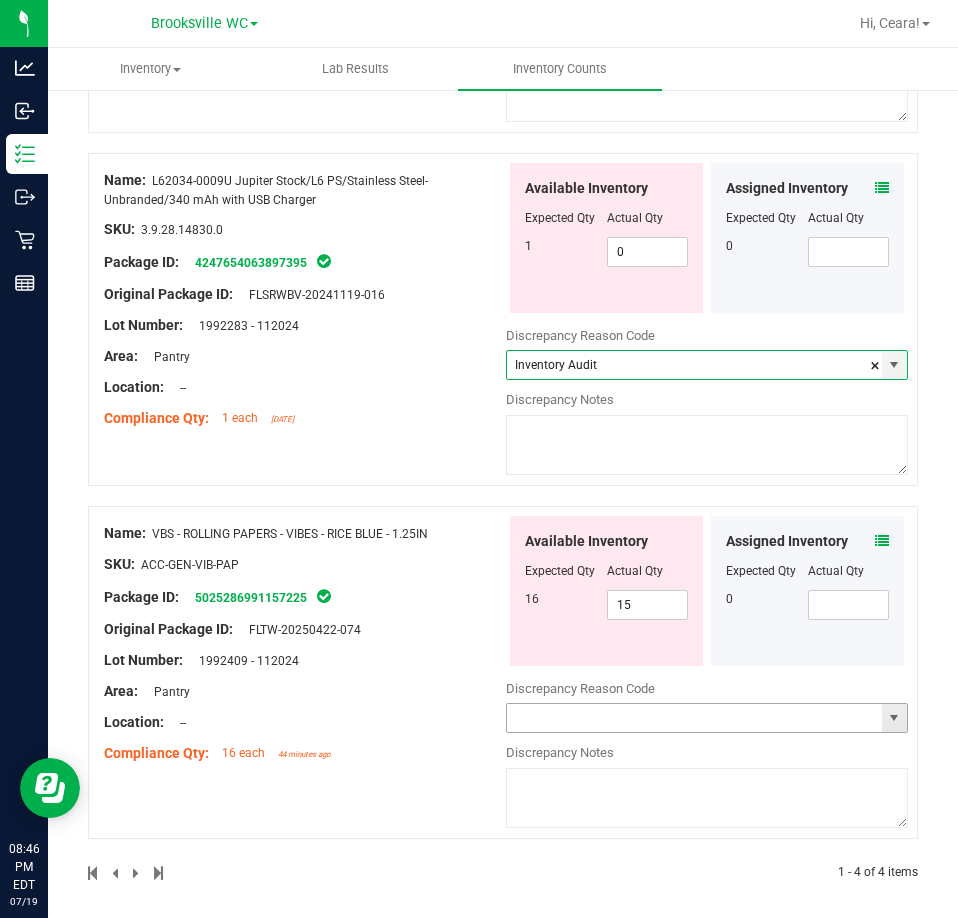 click at bounding box center [894, 718] 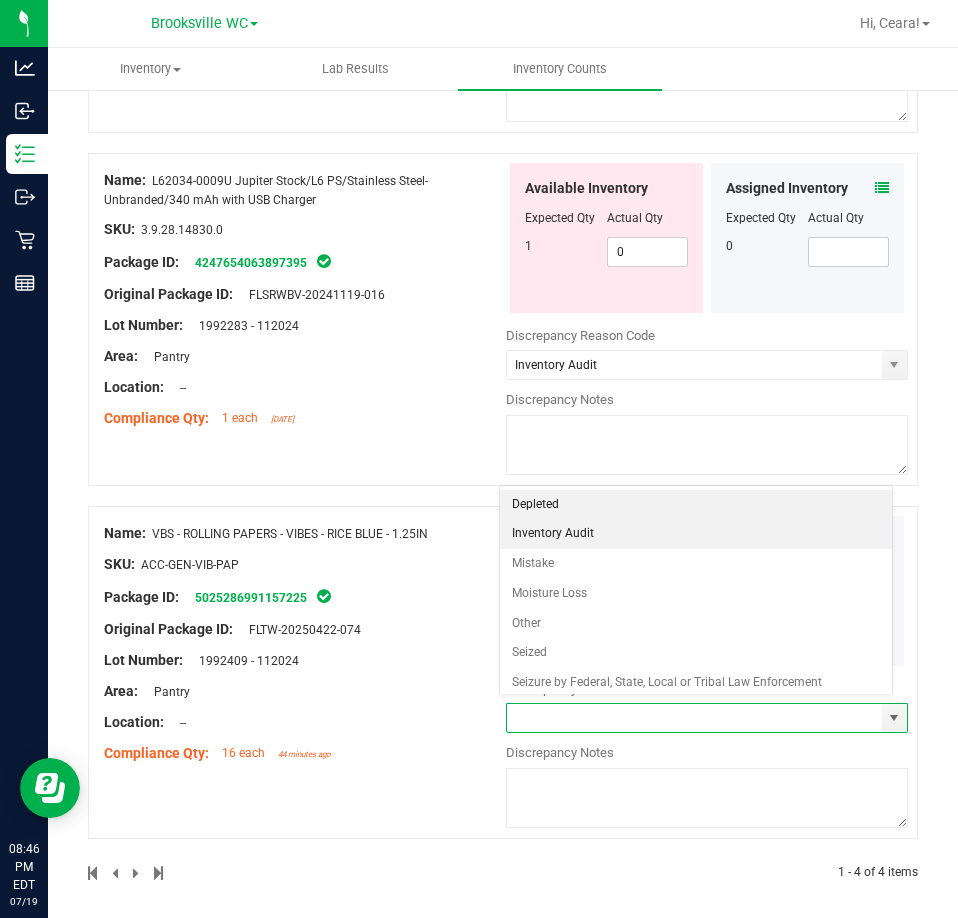 click on "Inventory Audit" at bounding box center [696, 534] 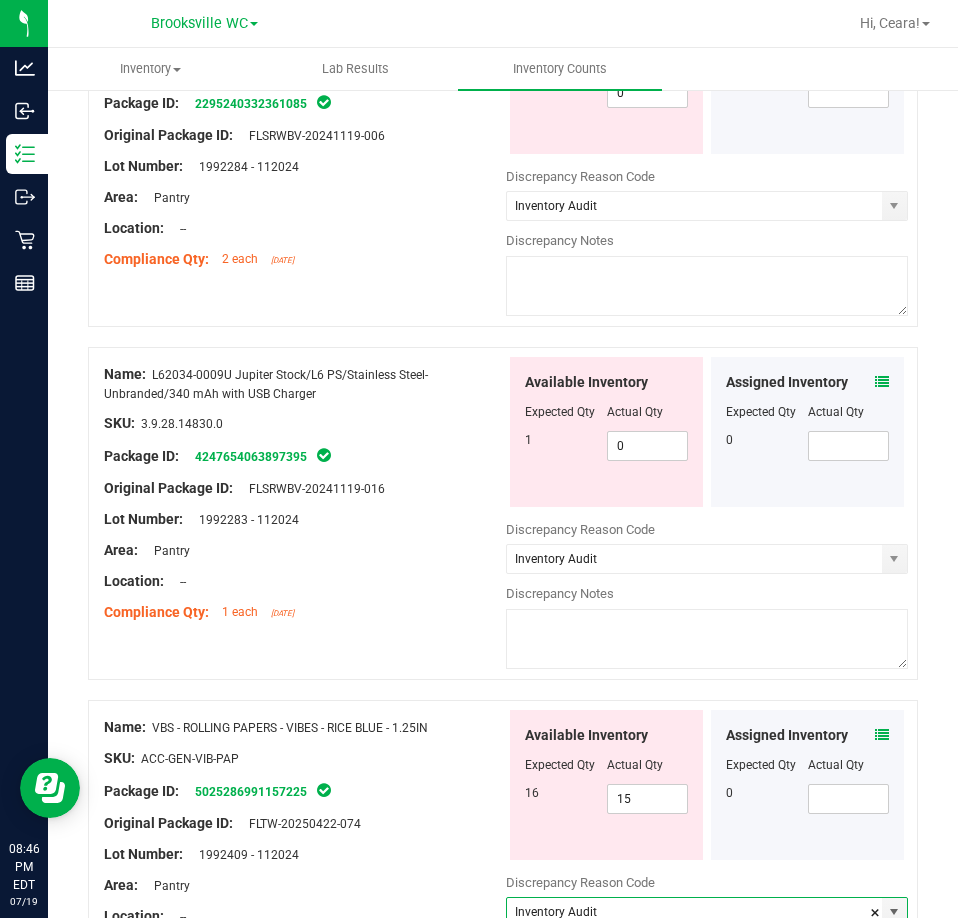 scroll, scrollTop: 287, scrollLeft: 0, axis: vertical 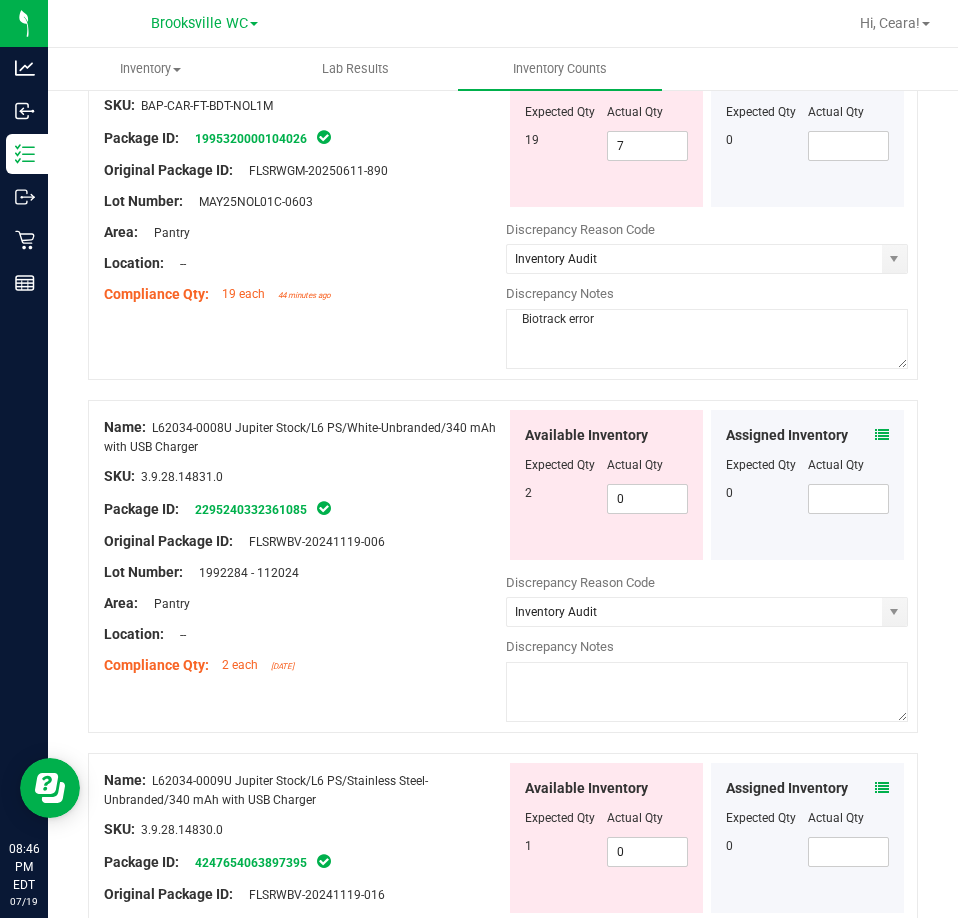 click at bounding box center (707, 692) 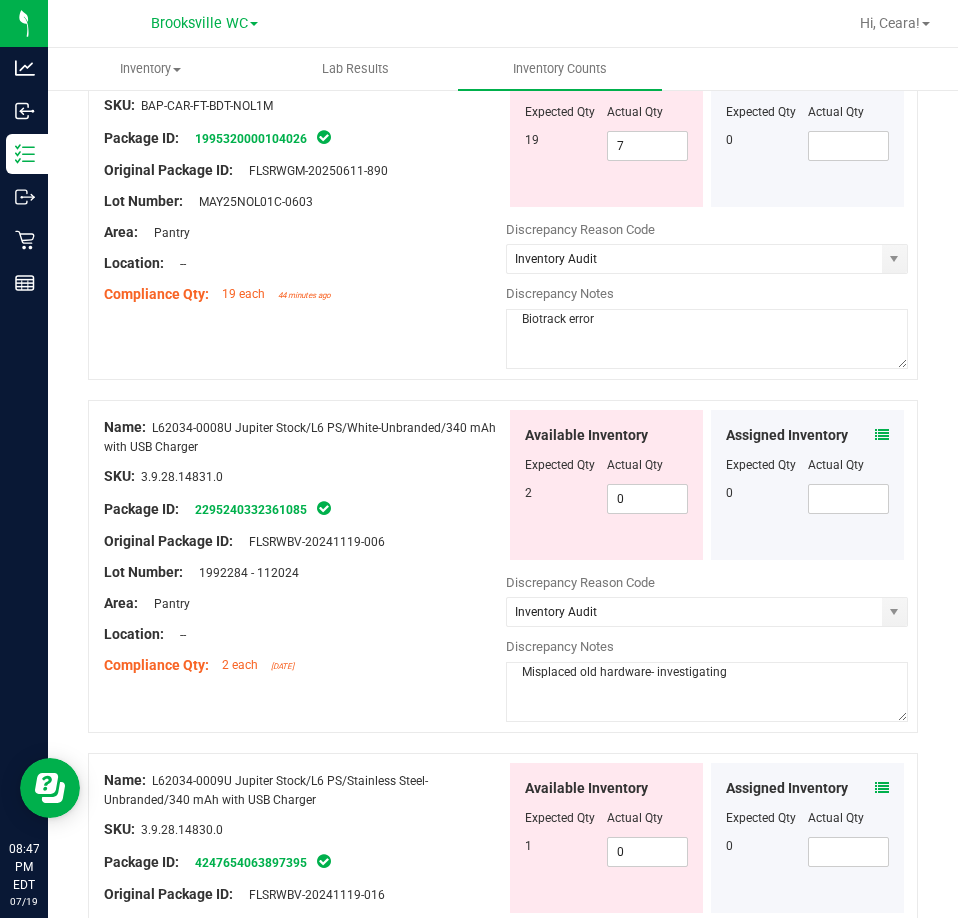 drag, startPoint x: 770, startPoint y: 660, endPoint x: 438, endPoint y: 690, distance: 333.35266 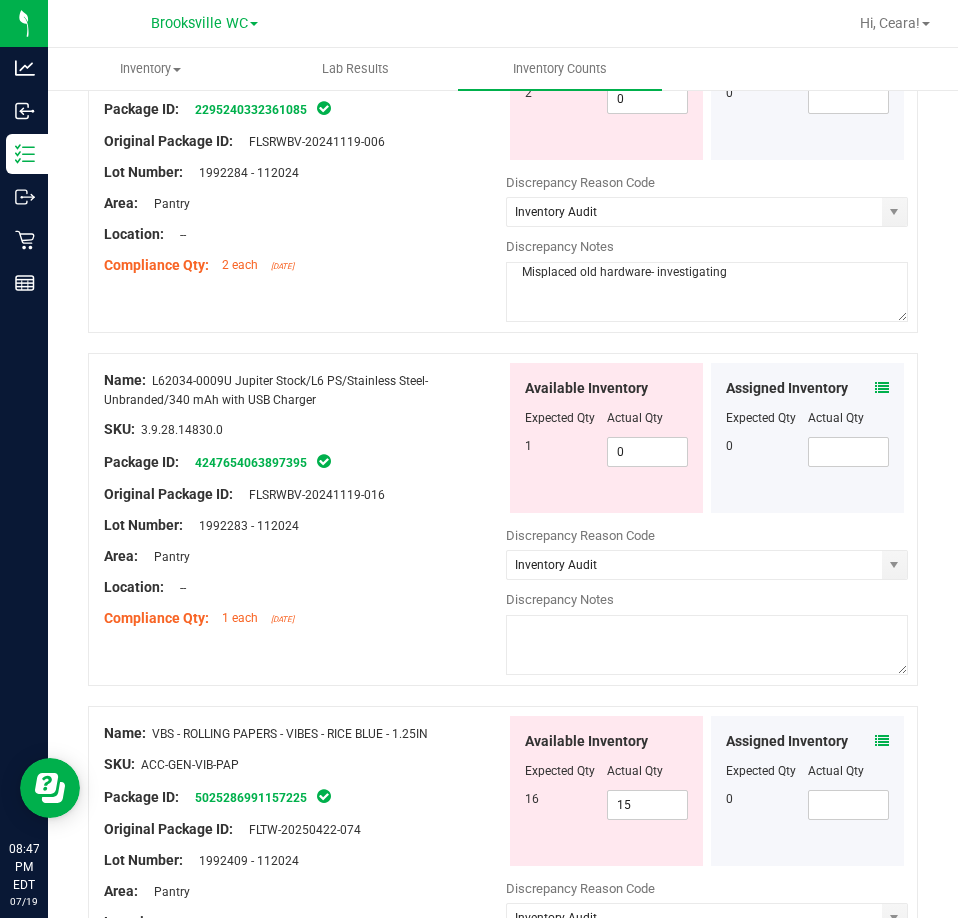 type on "Misplaced old hardware- investigating" 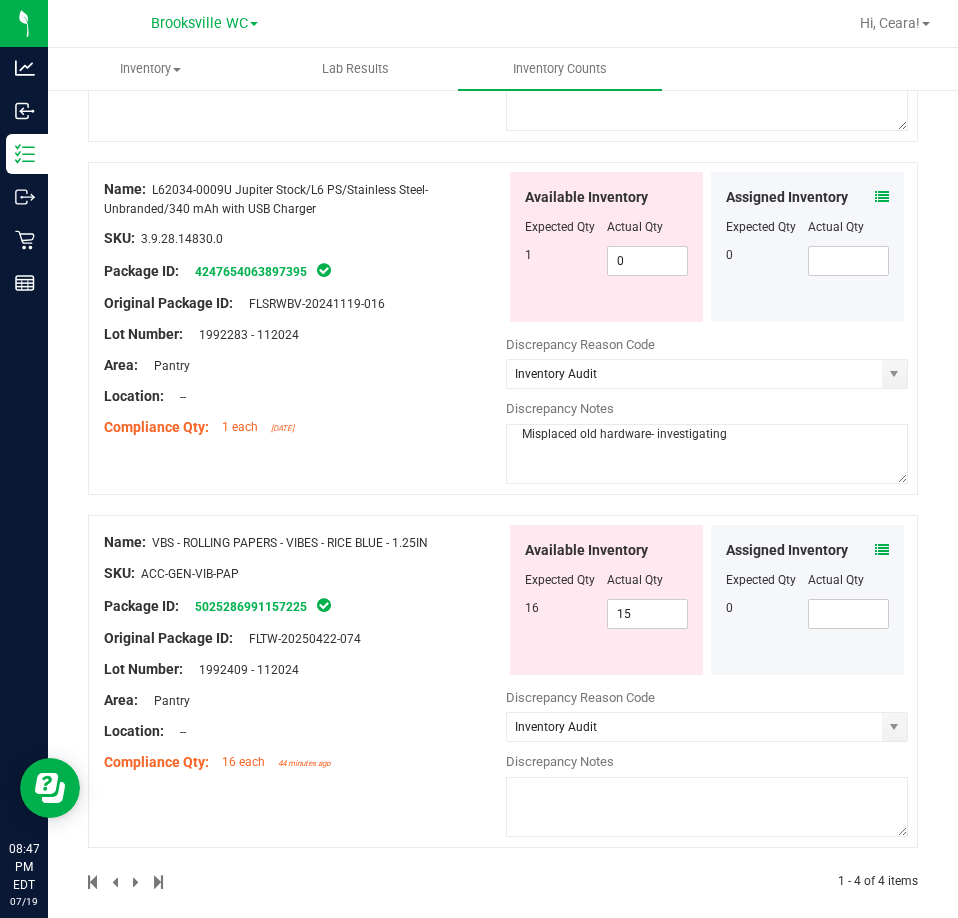scroll, scrollTop: 887, scrollLeft: 0, axis: vertical 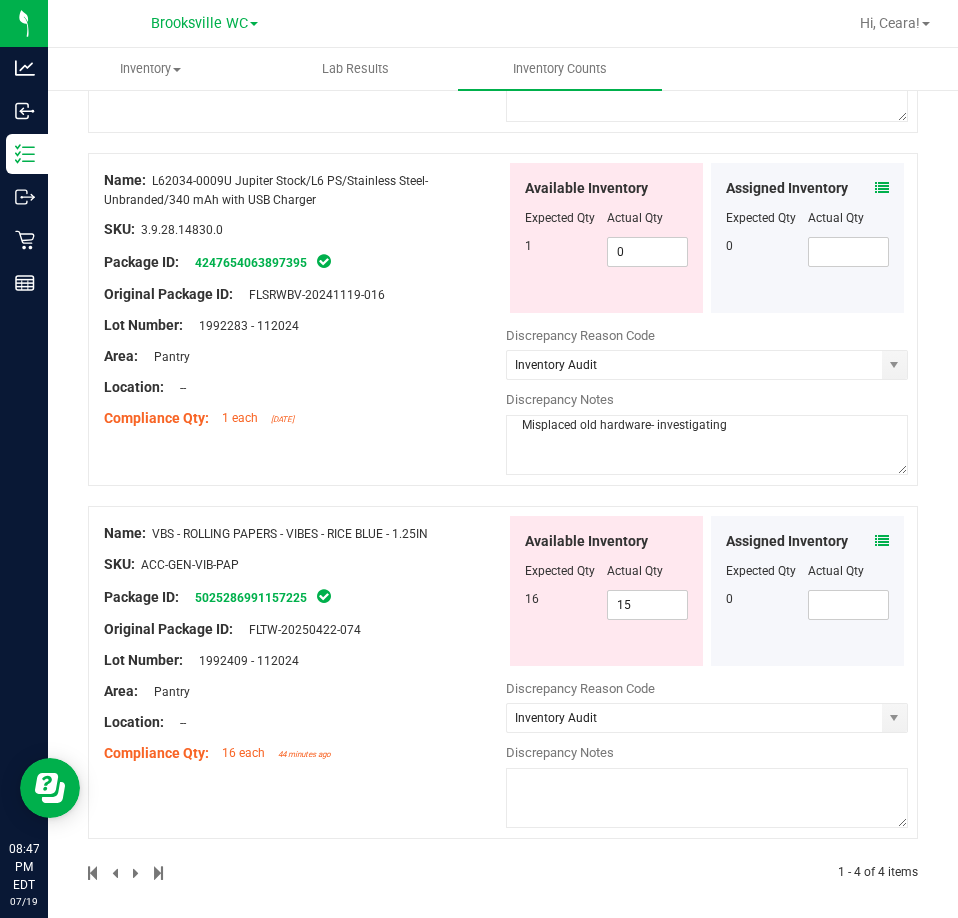 type on "Misplaced old hardware- investigating" 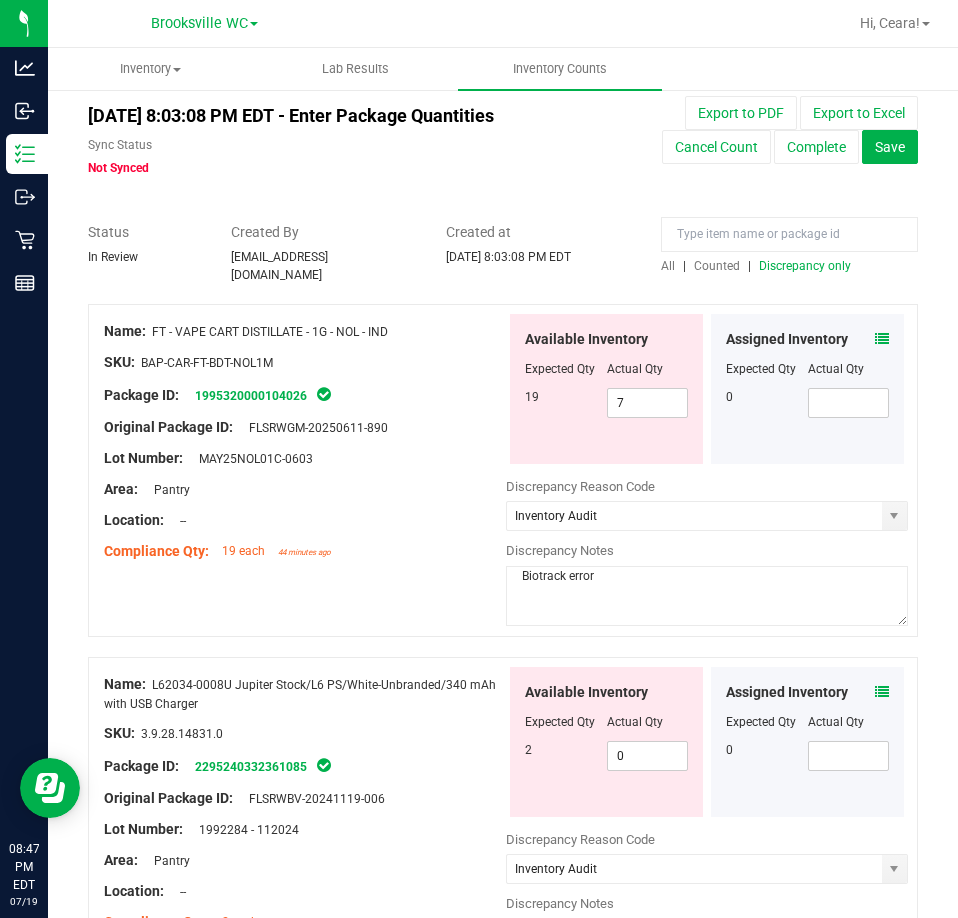 scroll, scrollTop: 0, scrollLeft: 0, axis: both 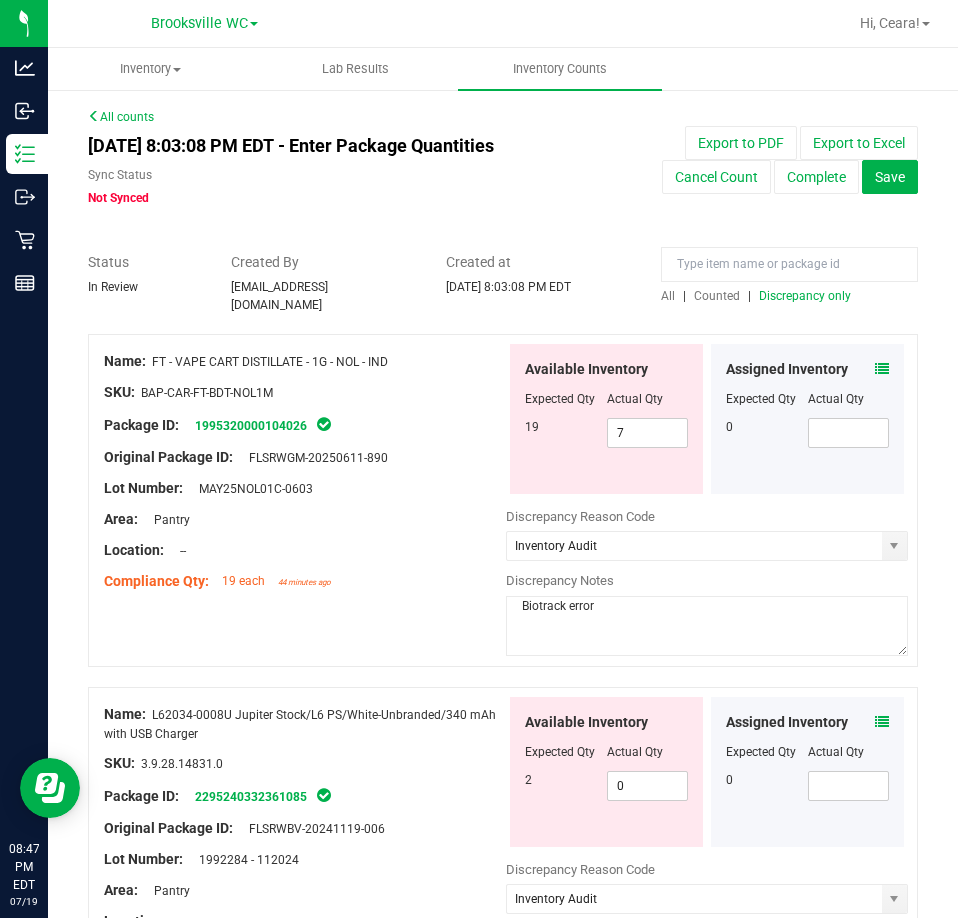 type on "Up / down several days in a row due to miscounting" 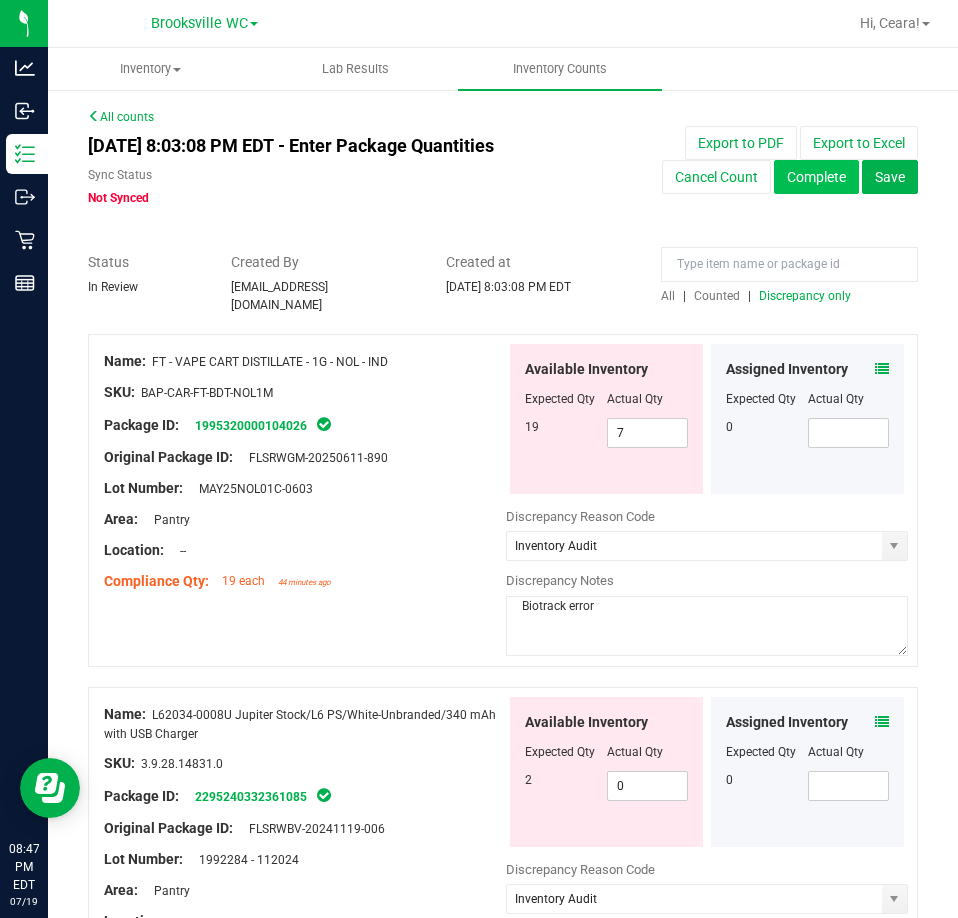 click on "Complete" at bounding box center (816, 177) 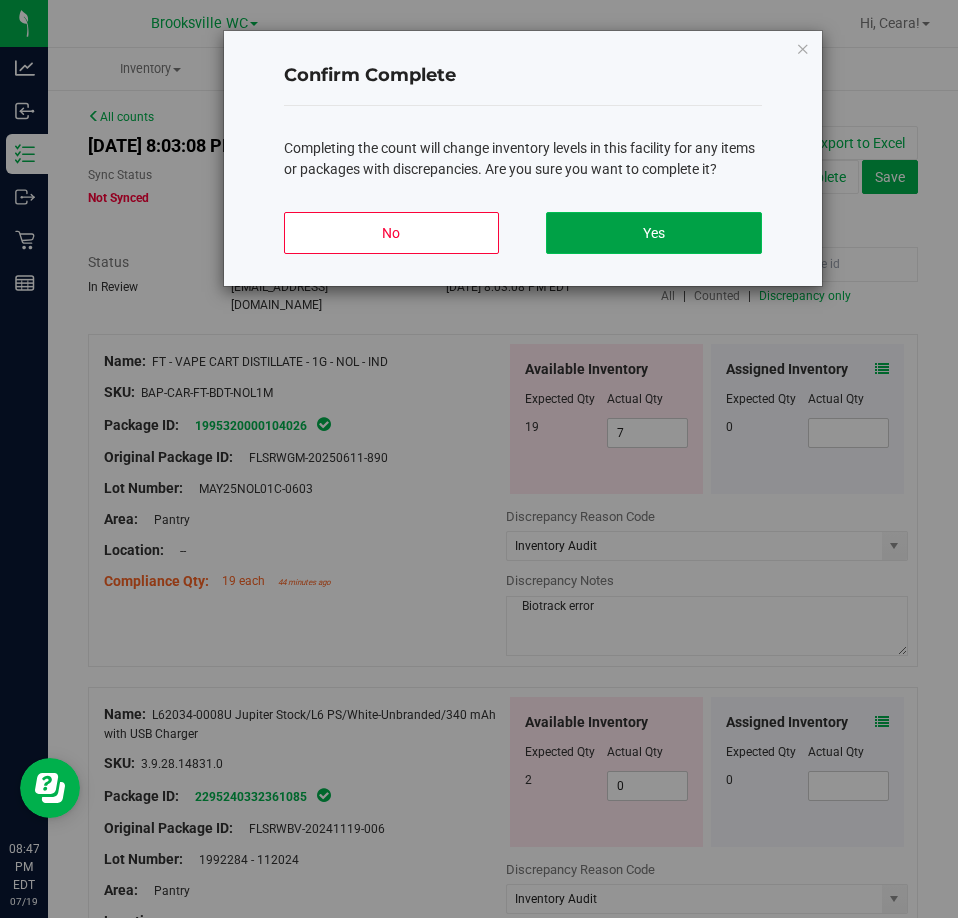 click on "Yes" at bounding box center (653, 233) 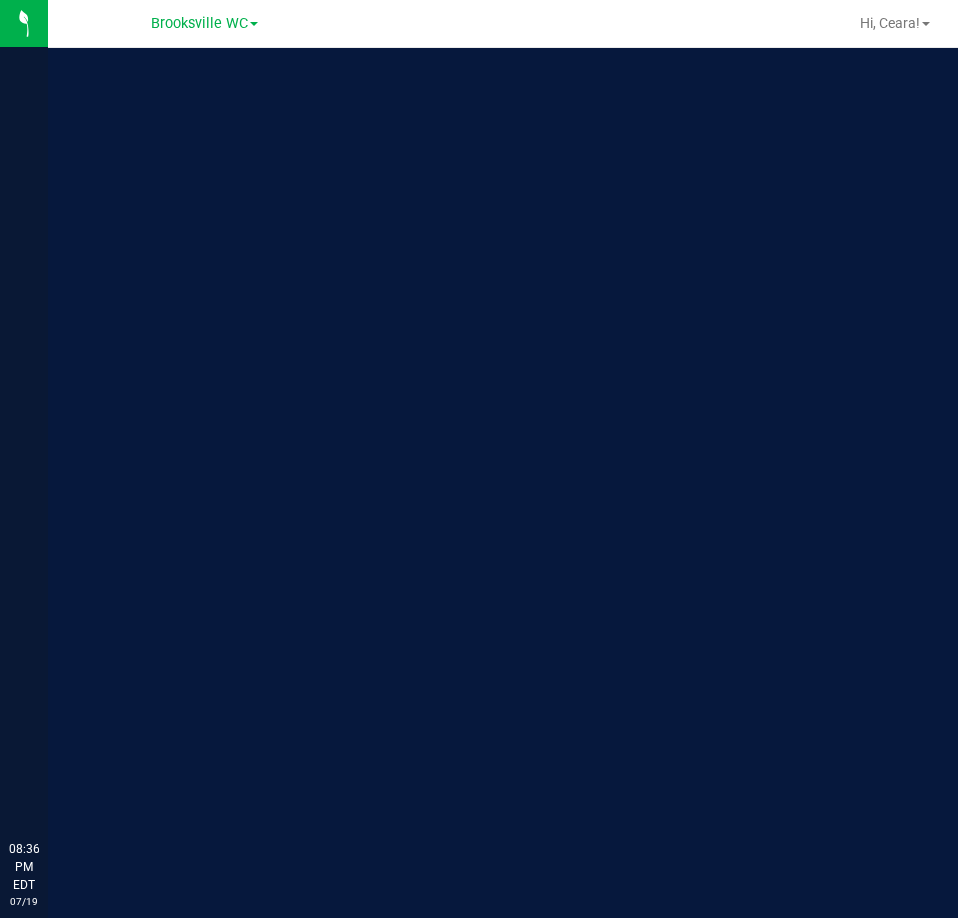 scroll, scrollTop: 0, scrollLeft: 0, axis: both 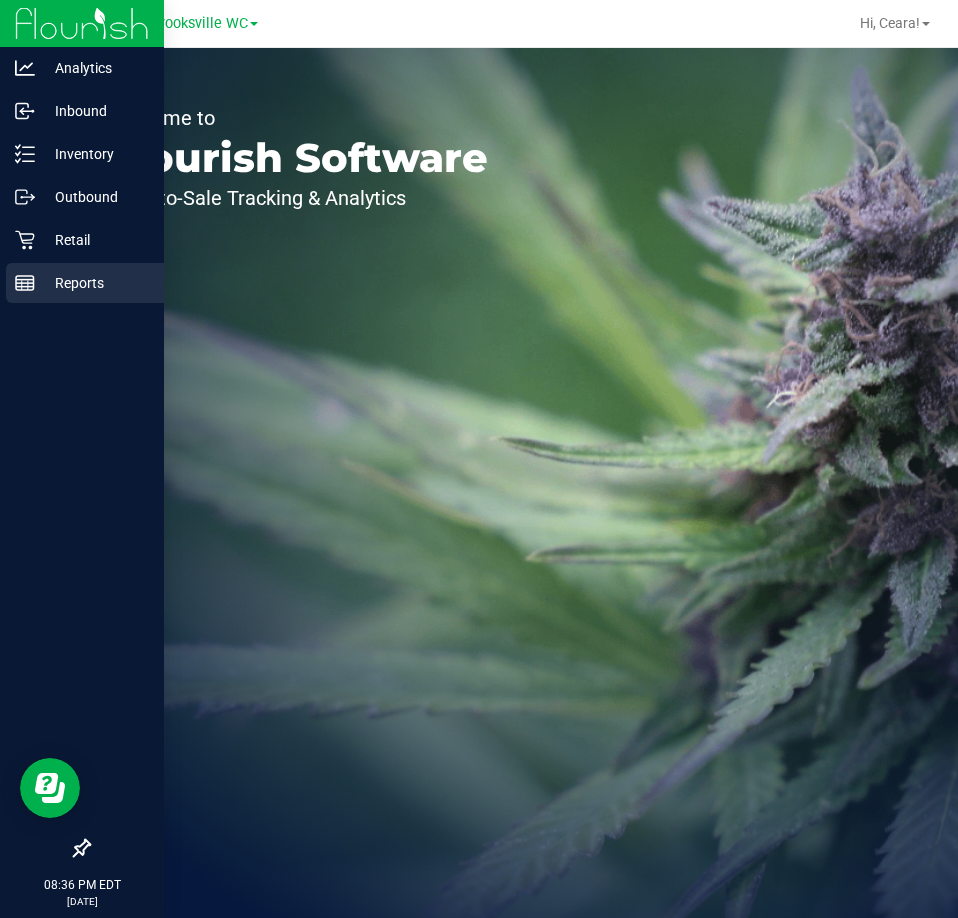 click on "Reports" at bounding box center (95, 283) 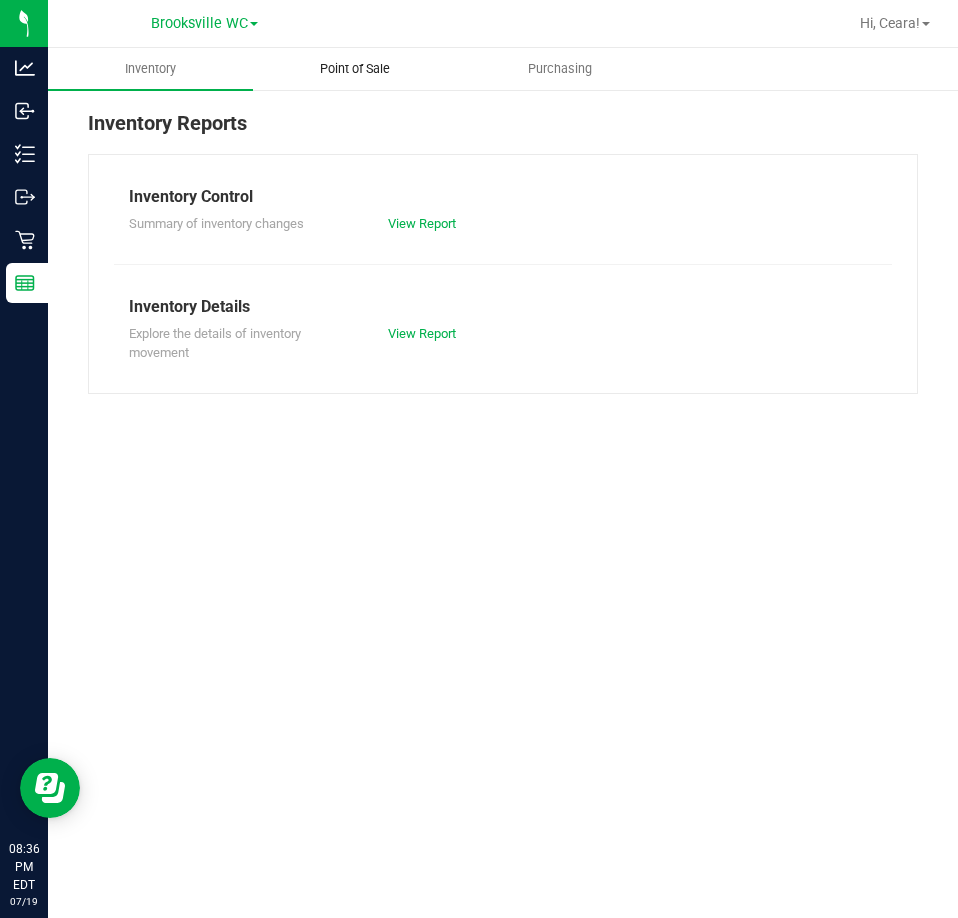 click on "Point of Sale" at bounding box center [355, 69] 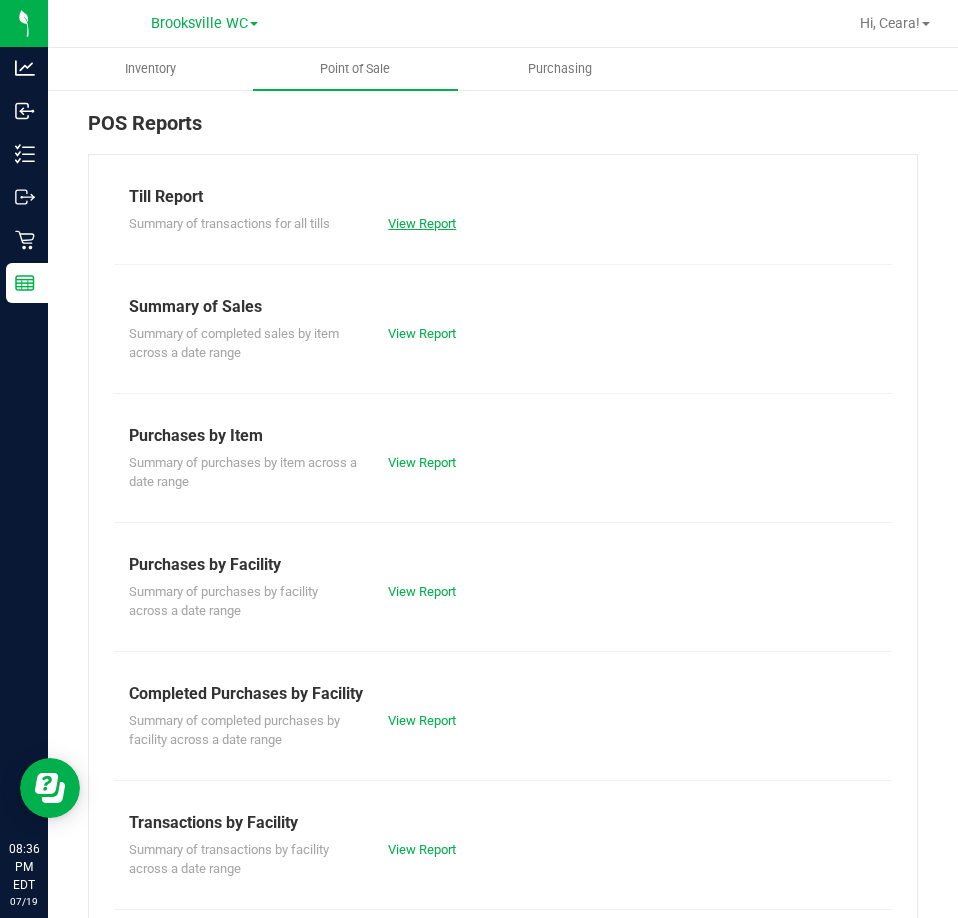 click on "View Report" at bounding box center (422, 223) 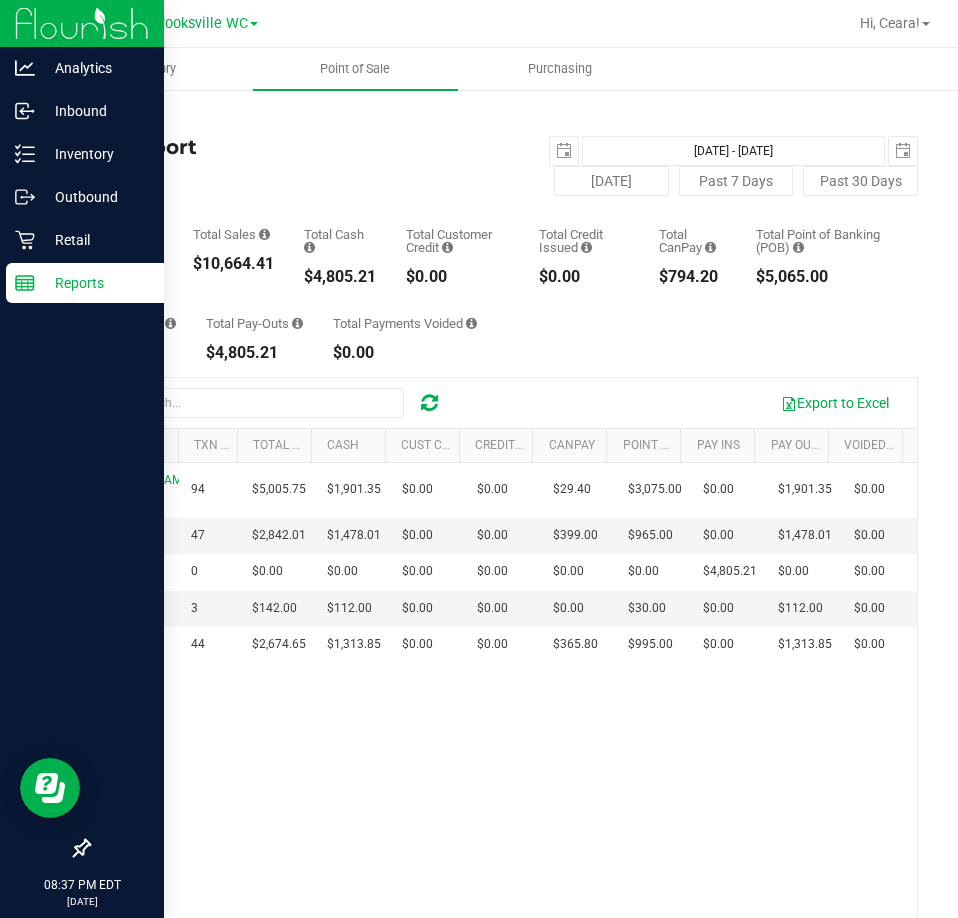 click on "Reports" at bounding box center [95, 283] 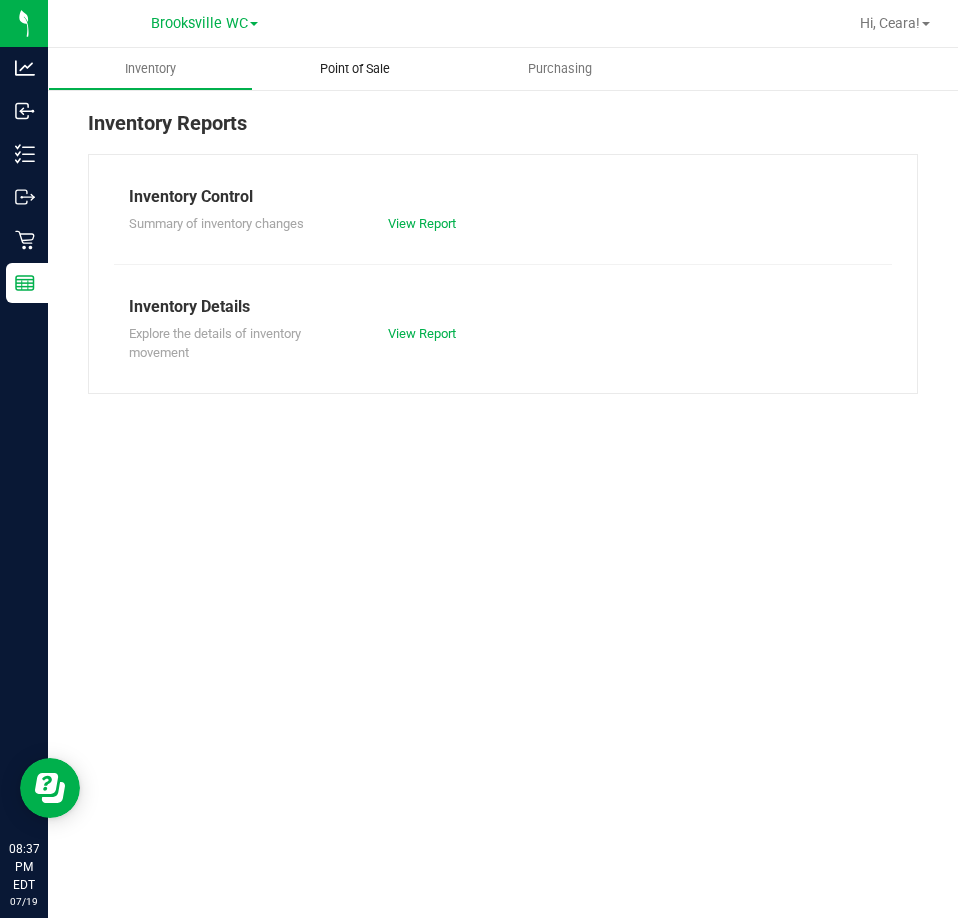 click on "Point of Sale" at bounding box center [355, 69] 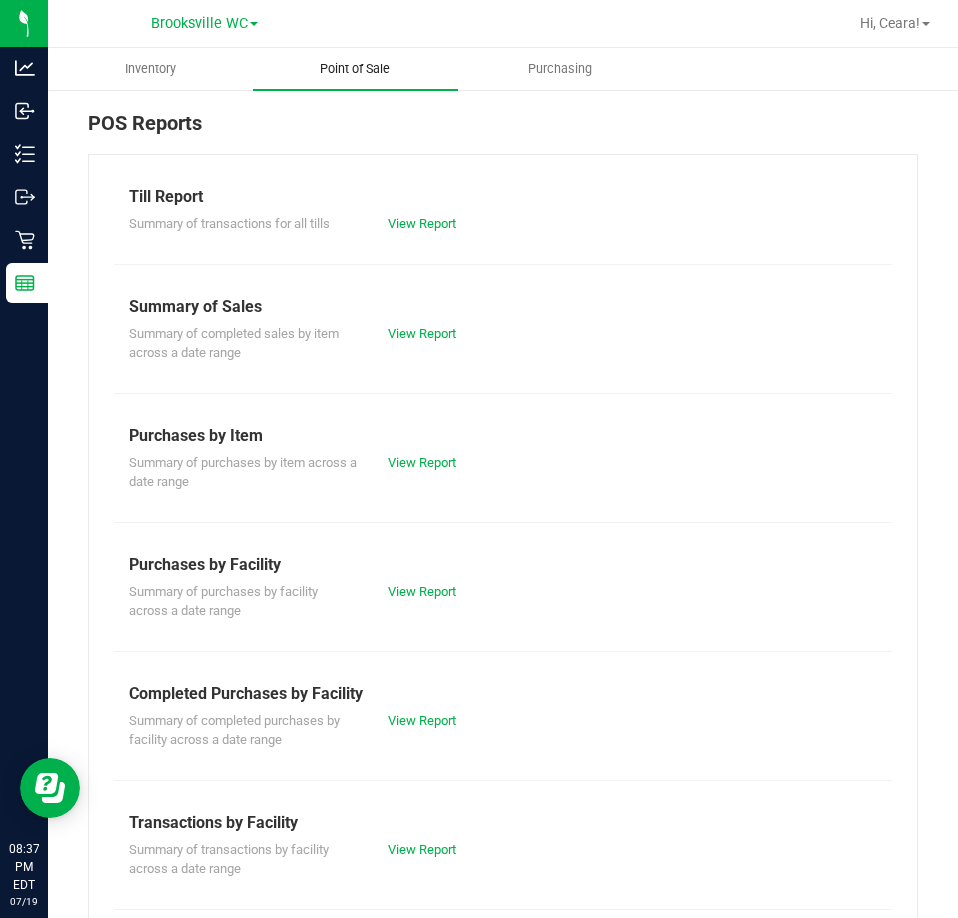 click on "Point of Sale" at bounding box center [355, 69] 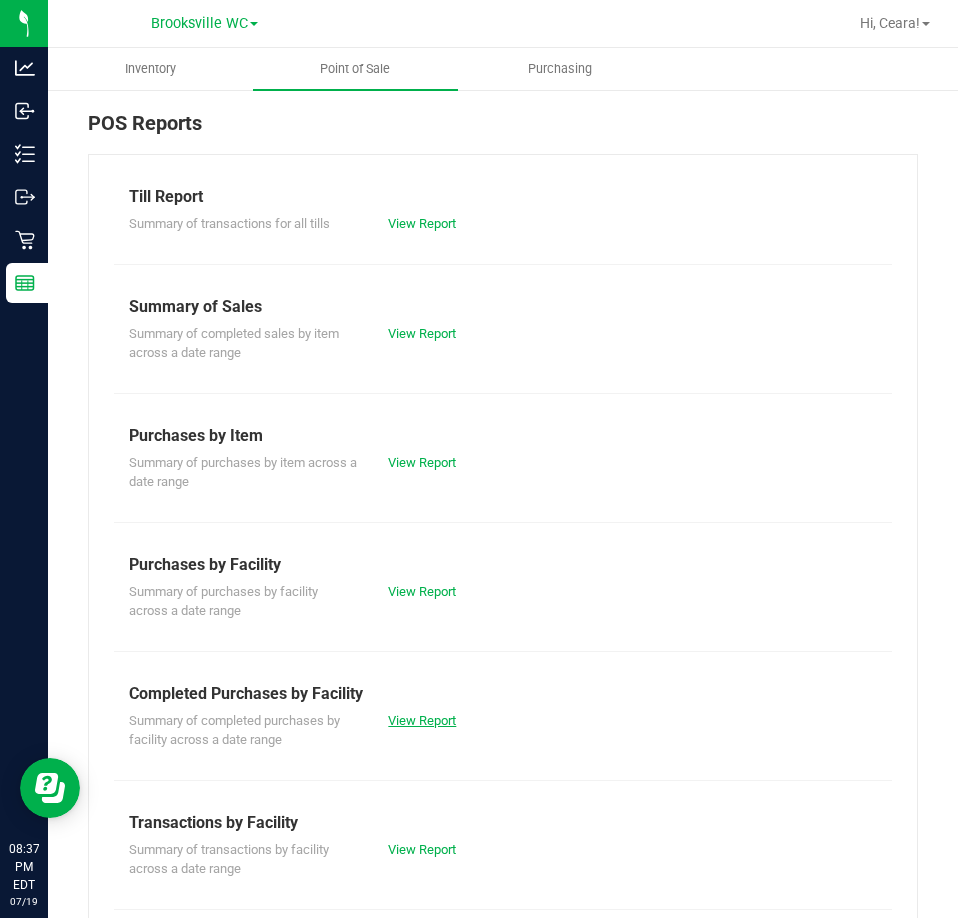 click on "View Report" at bounding box center (422, 720) 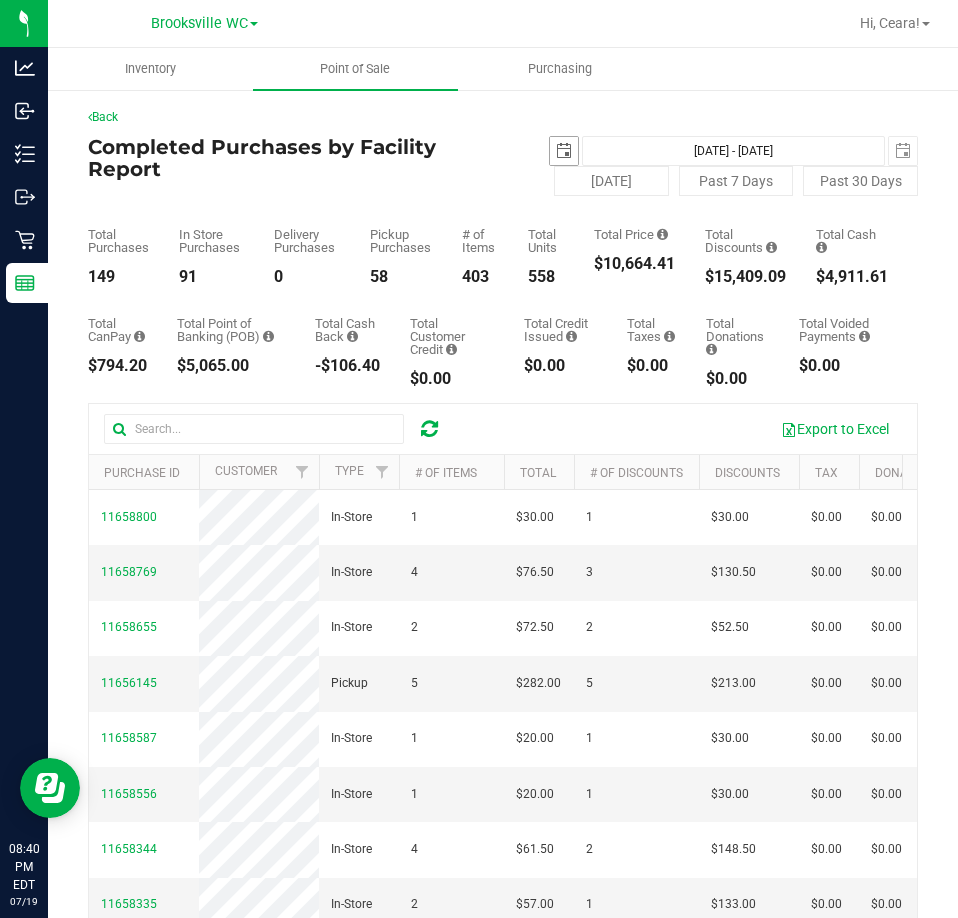 click at bounding box center (564, 151) 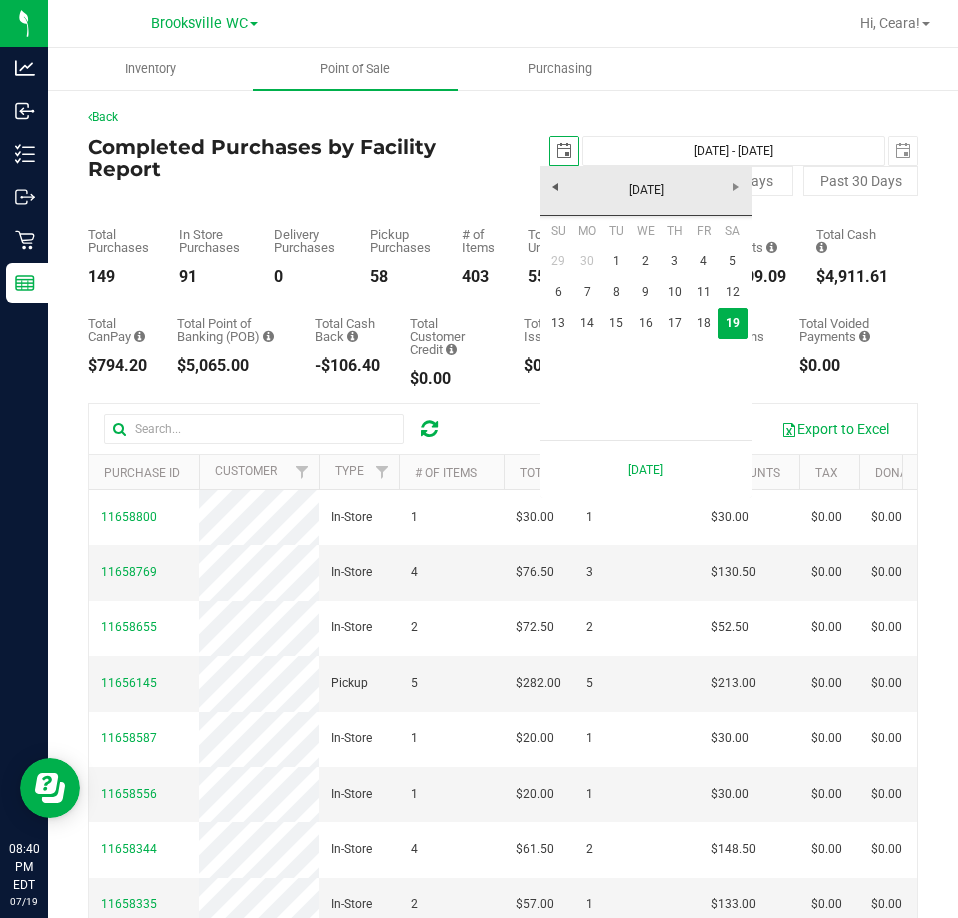 scroll, scrollTop: 0, scrollLeft: 50, axis: horizontal 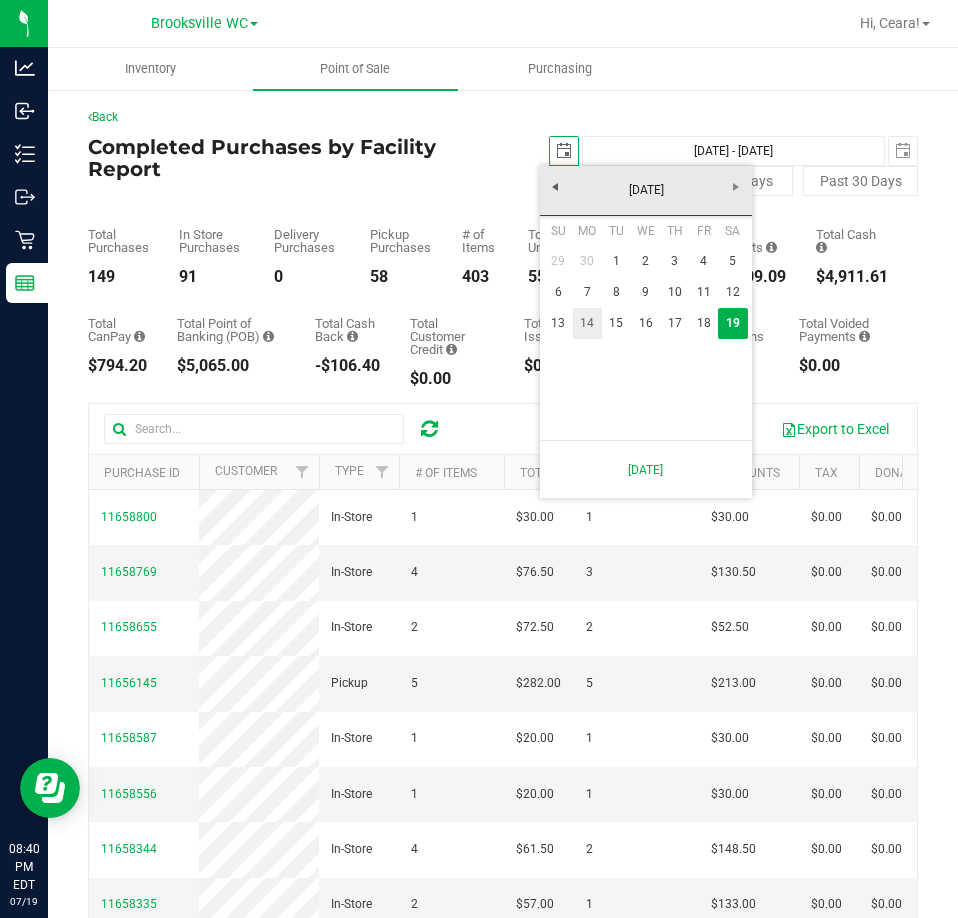 click on "14" at bounding box center (587, 323) 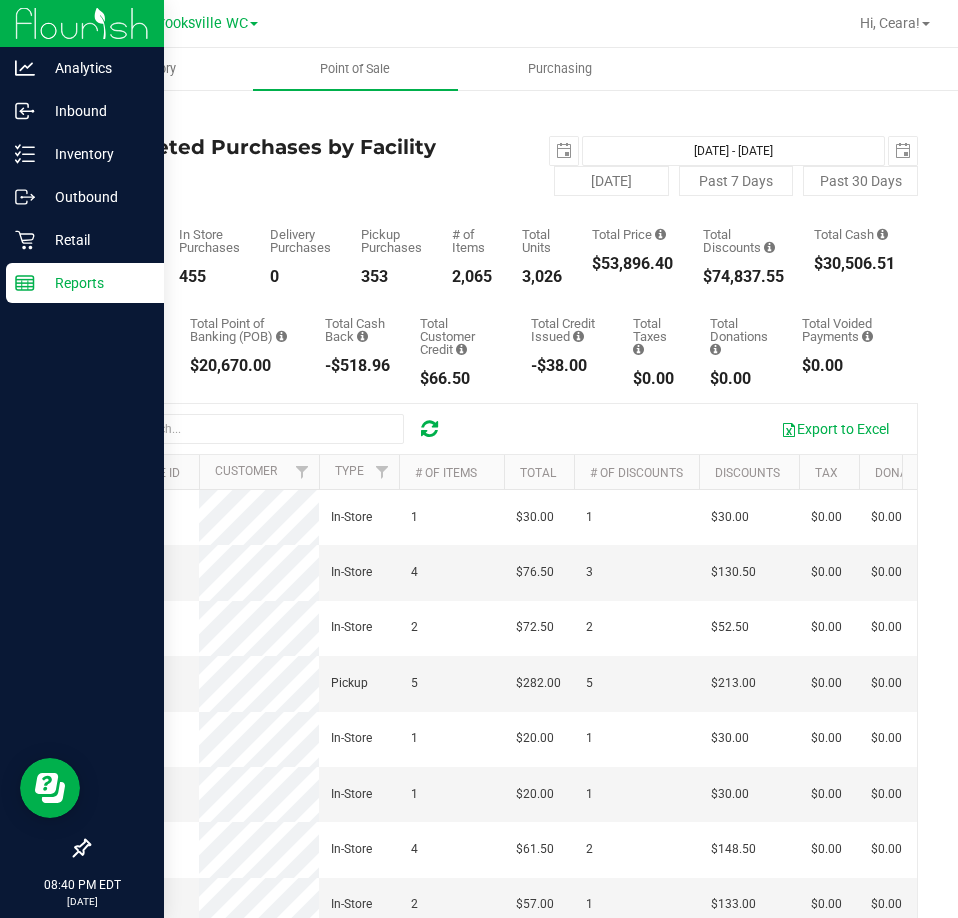 scroll, scrollTop: 0, scrollLeft: 0, axis: both 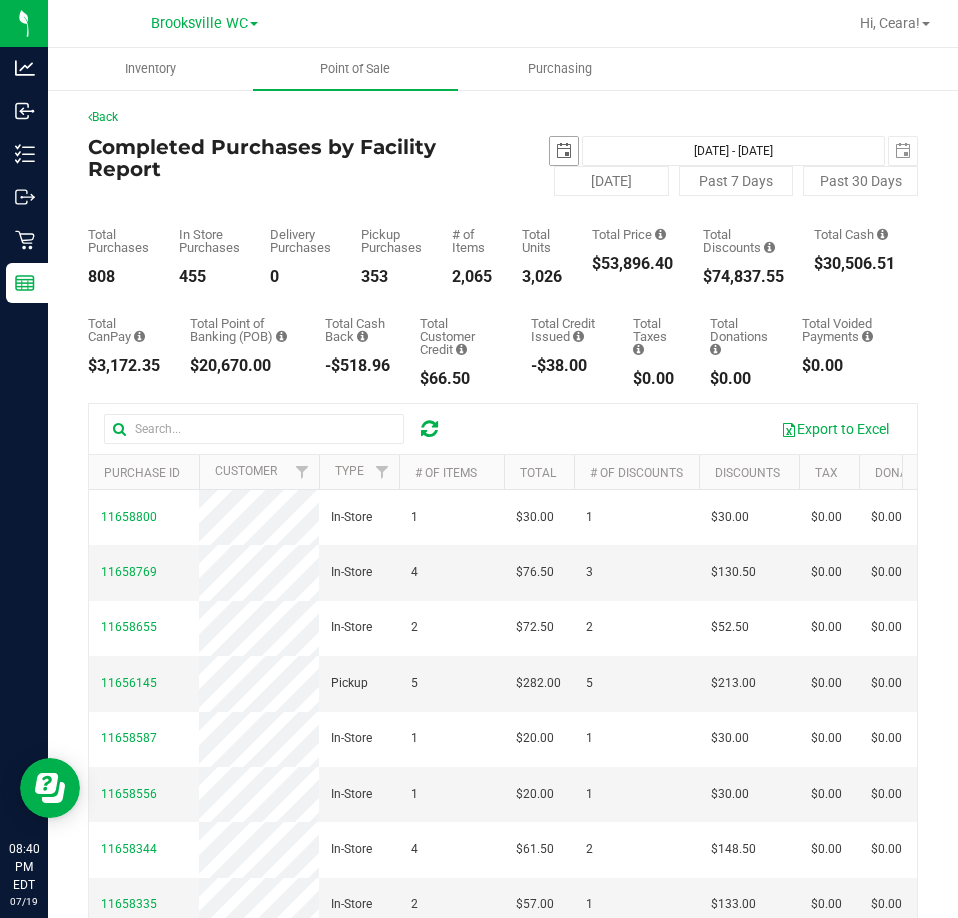 click at bounding box center [564, 151] 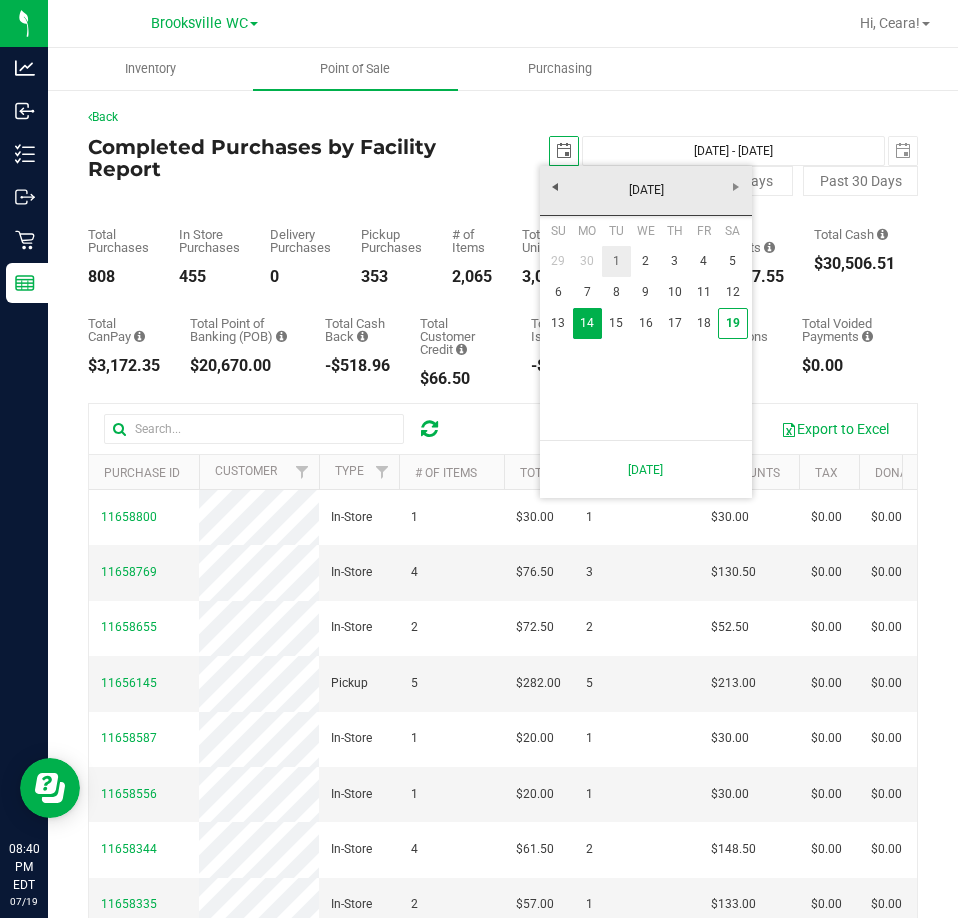 click on "1" at bounding box center [616, 261] 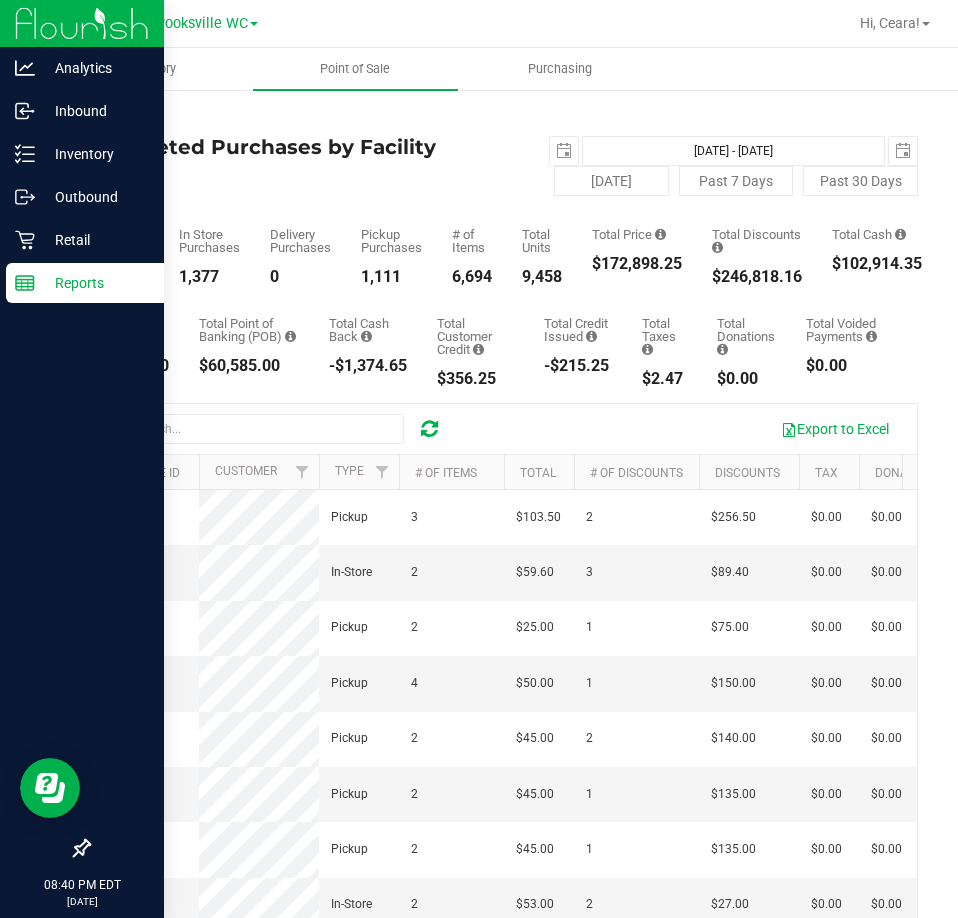 click on "Reports" at bounding box center [95, 283] 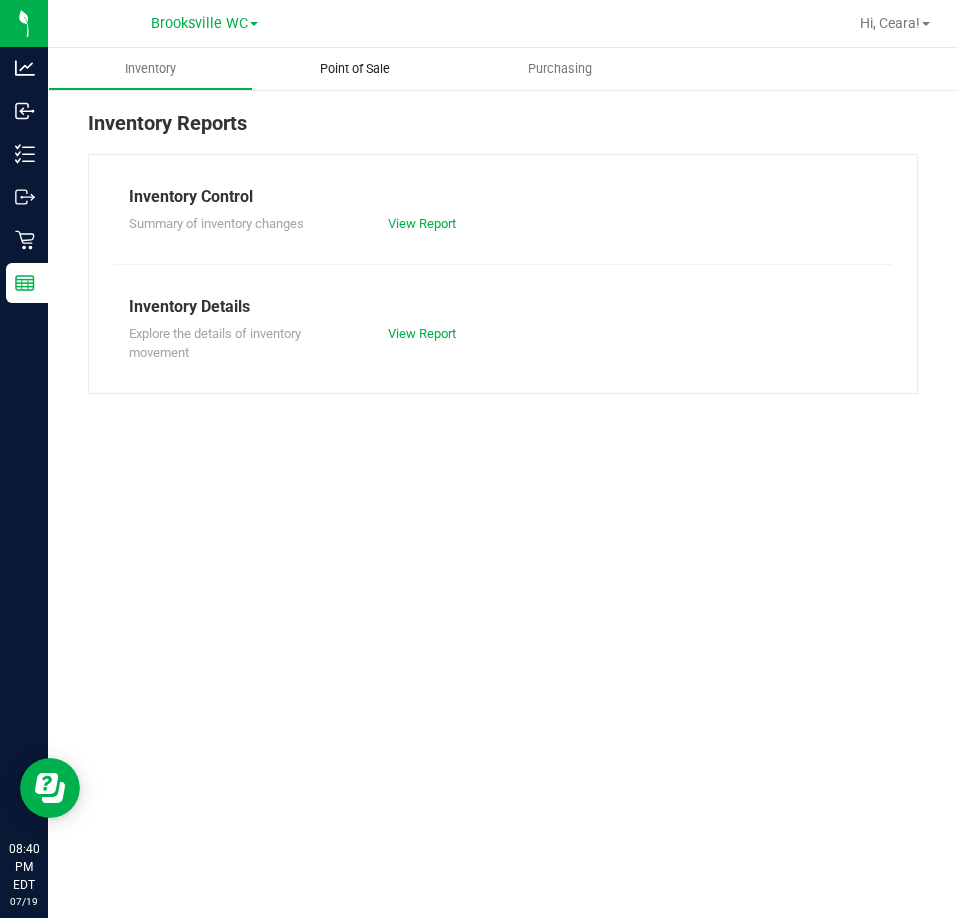 click on "Point of Sale" at bounding box center [355, 69] 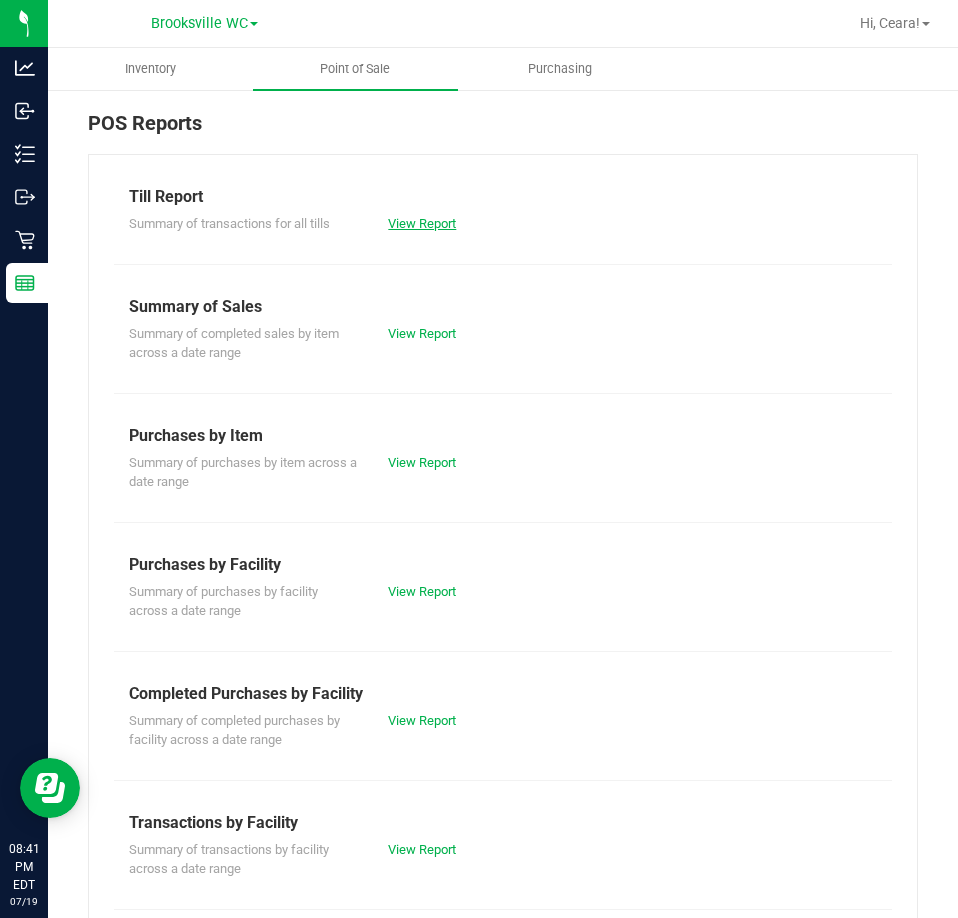 click on "View Report" at bounding box center [422, 223] 